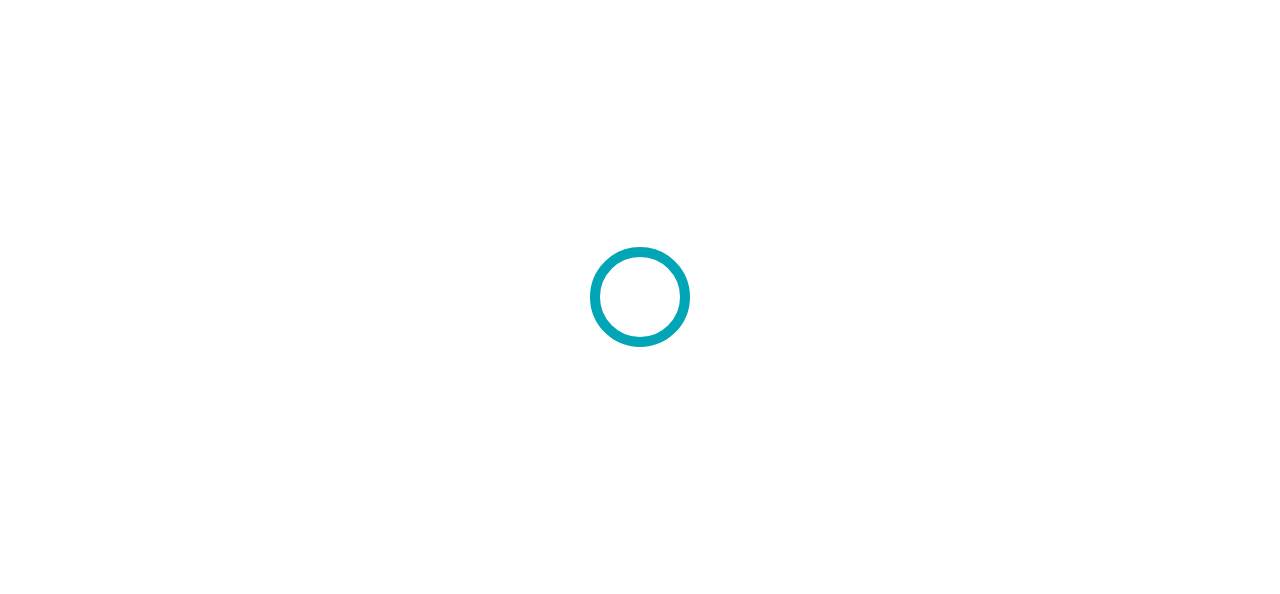 scroll, scrollTop: 0, scrollLeft: 0, axis: both 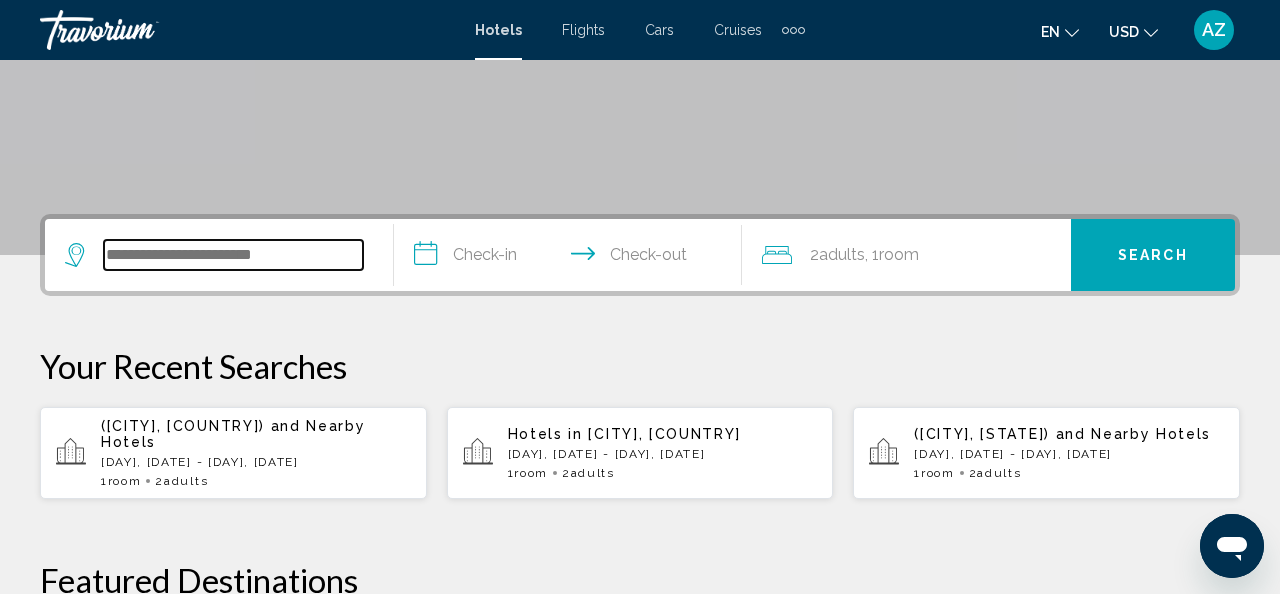 click at bounding box center (233, 255) 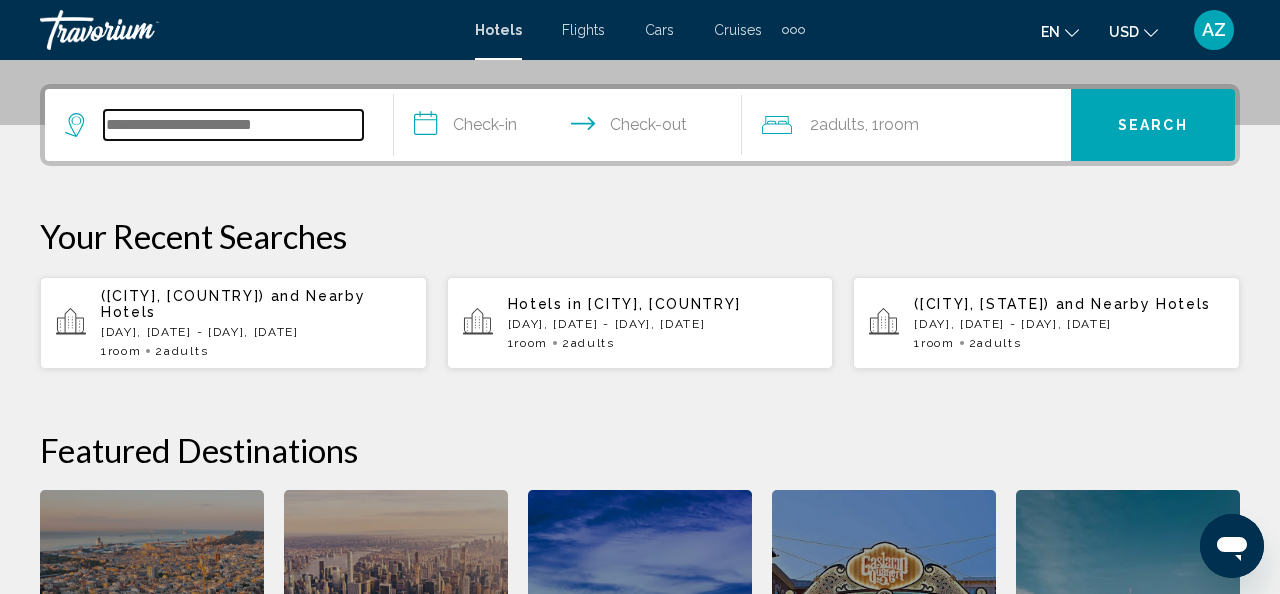 scroll, scrollTop: 494, scrollLeft: 0, axis: vertical 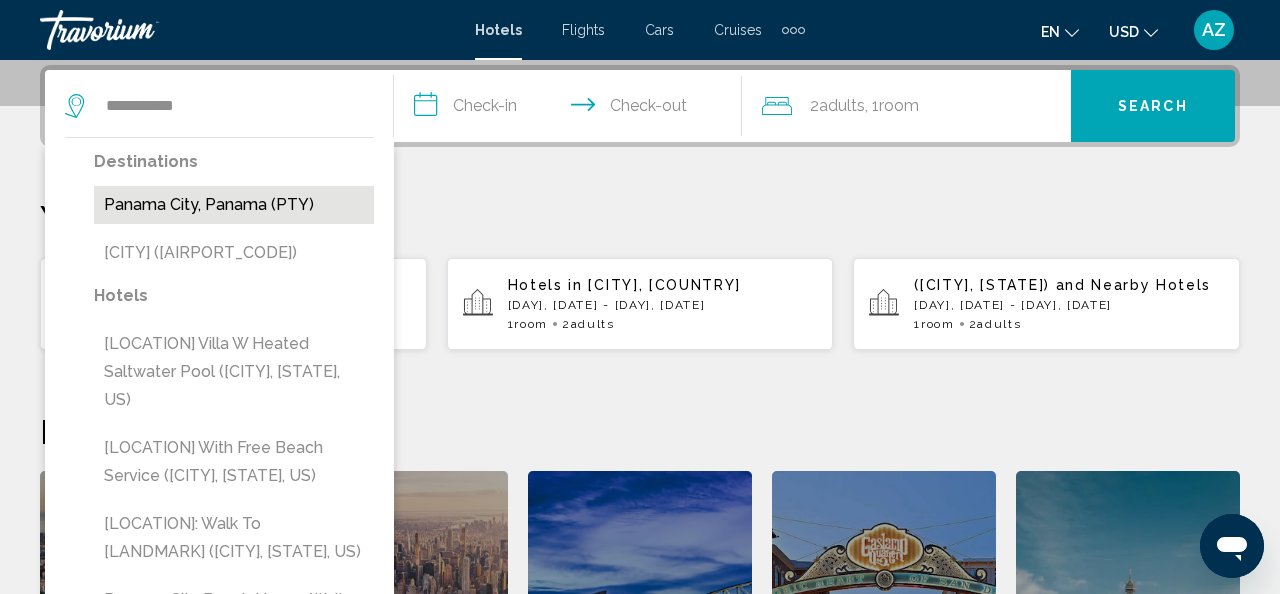 click on "Panama City, Panama (PTY)" at bounding box center [234, 205] 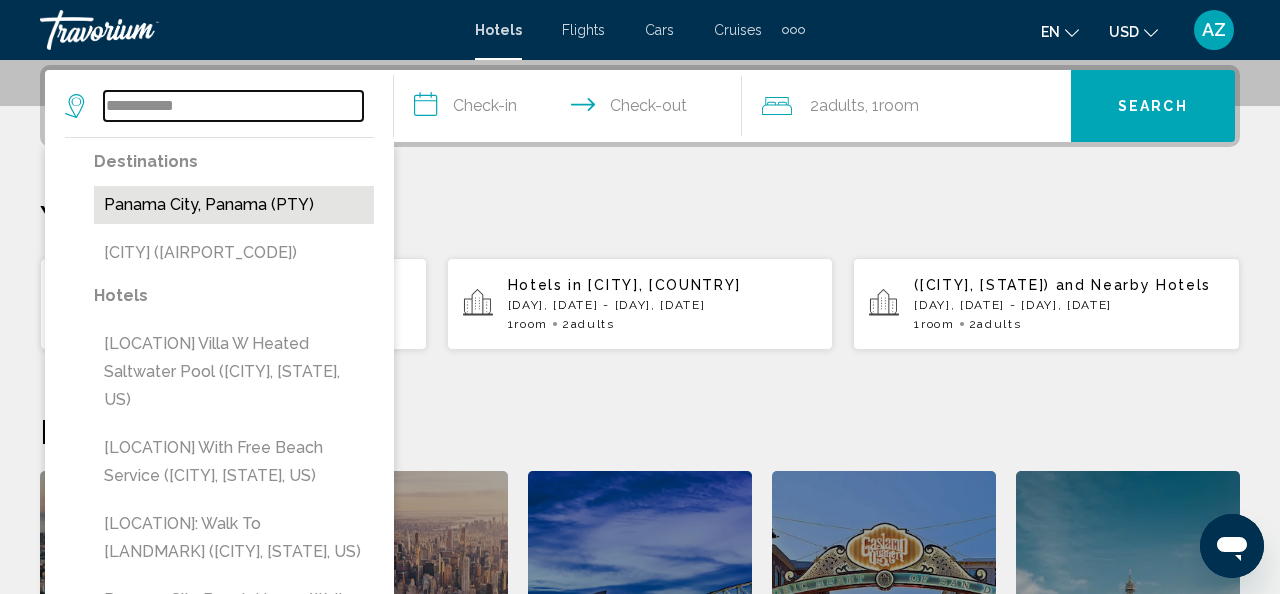 type on "**********" 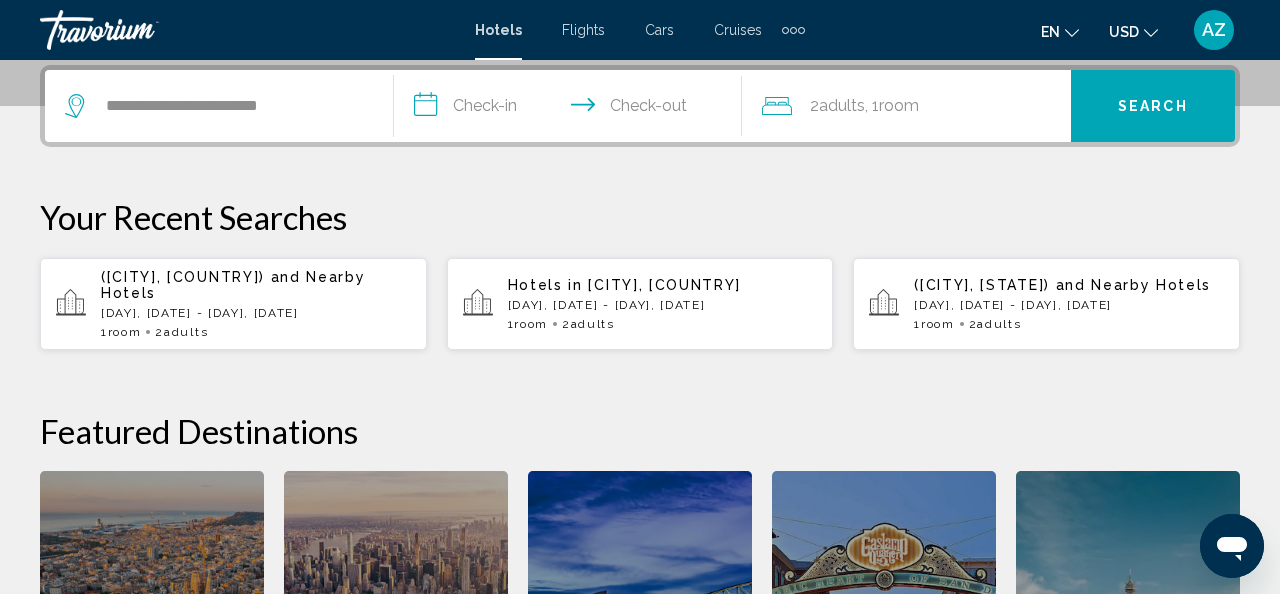 click on "**********" at bounding box center [572, 109] 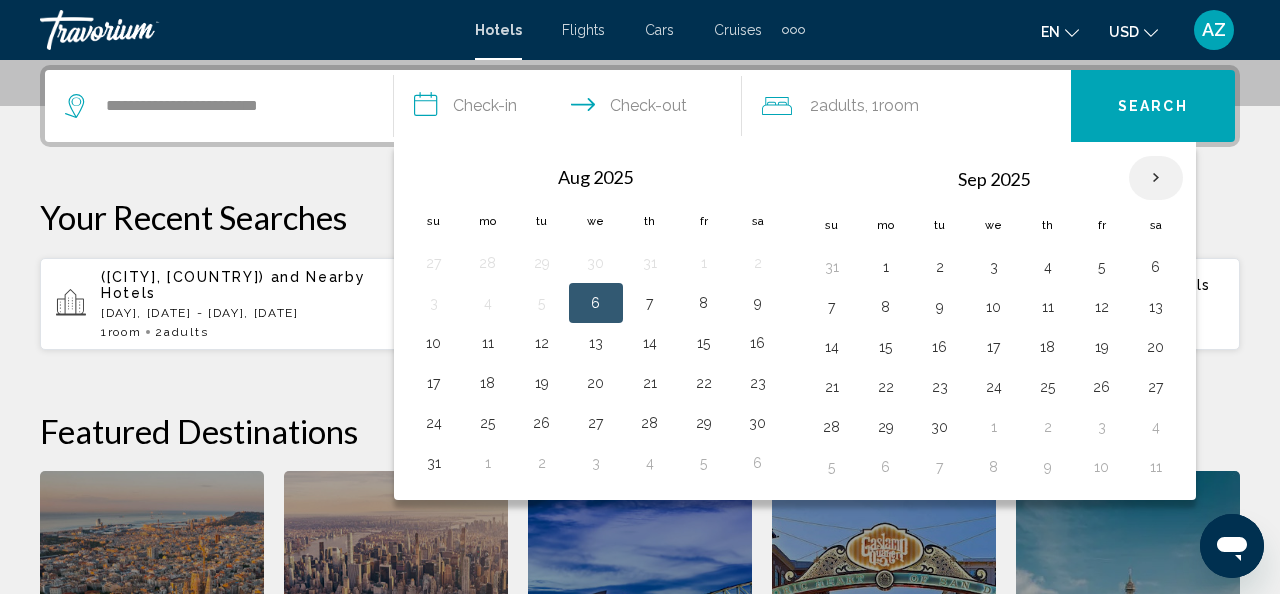 click at bounding box center (1156, 178) 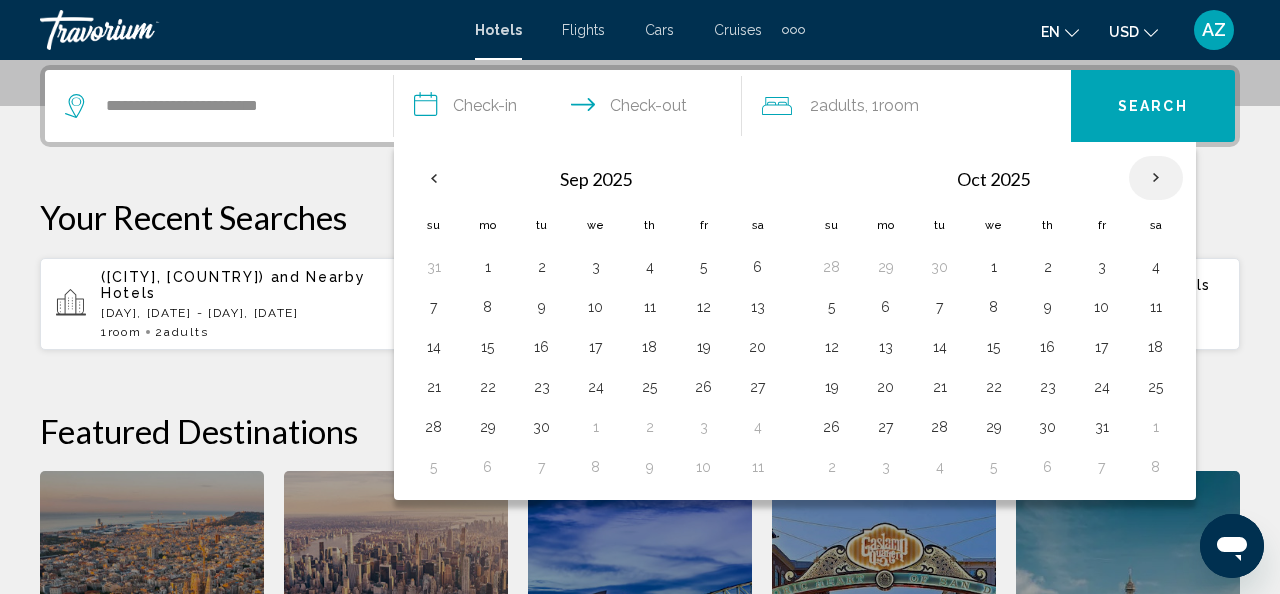 click at bounding box center (1156, 178) 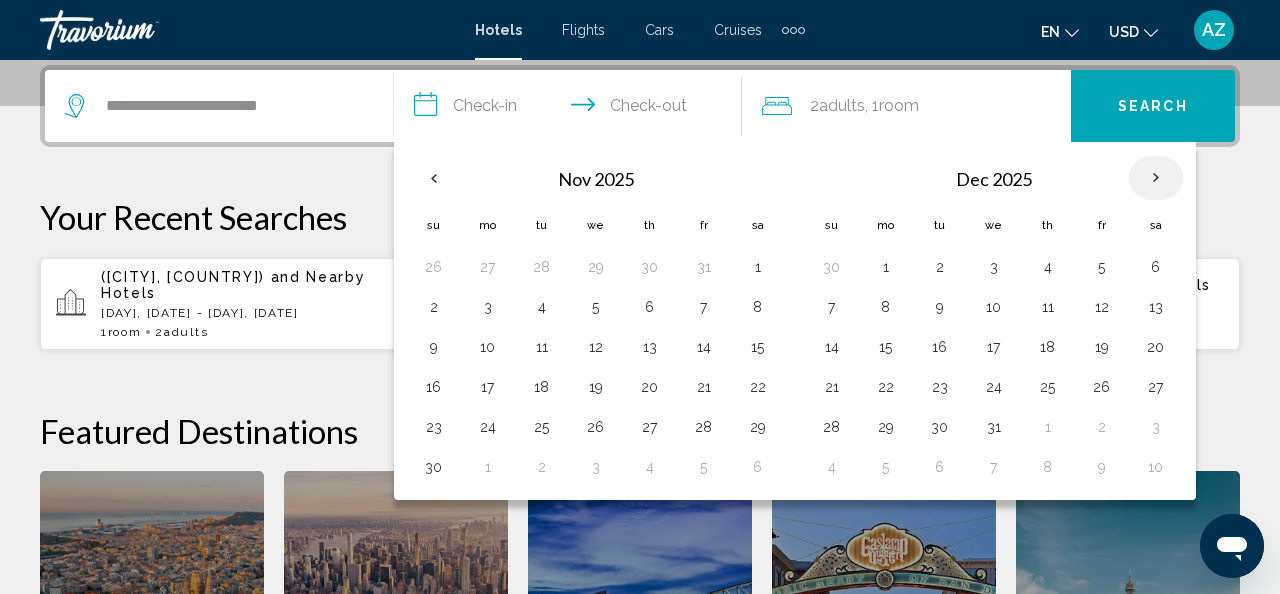 click at bounding box center (1156, 178) 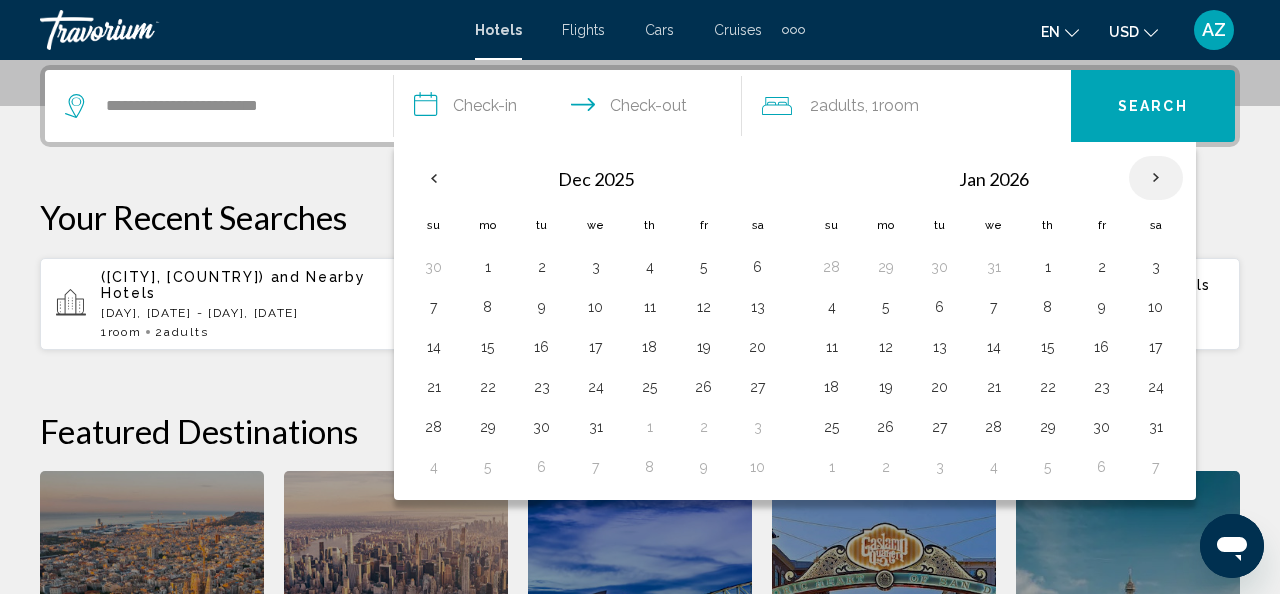 click at bounding box center [1156, 178] 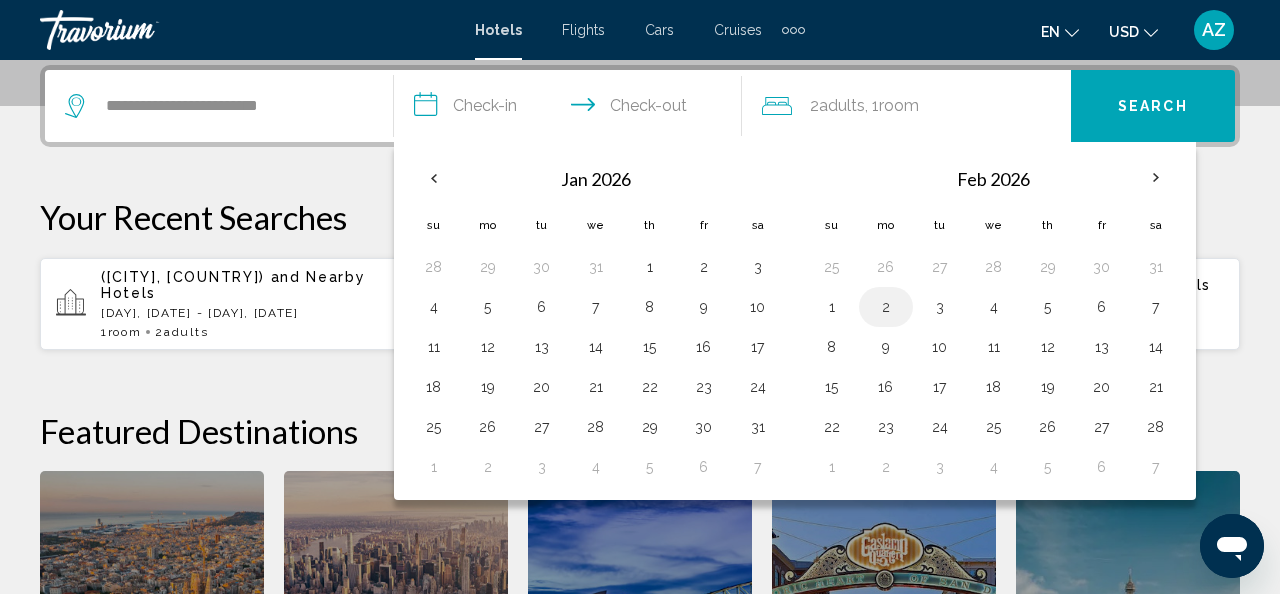 click on "2" at bounding box center [886, 307] 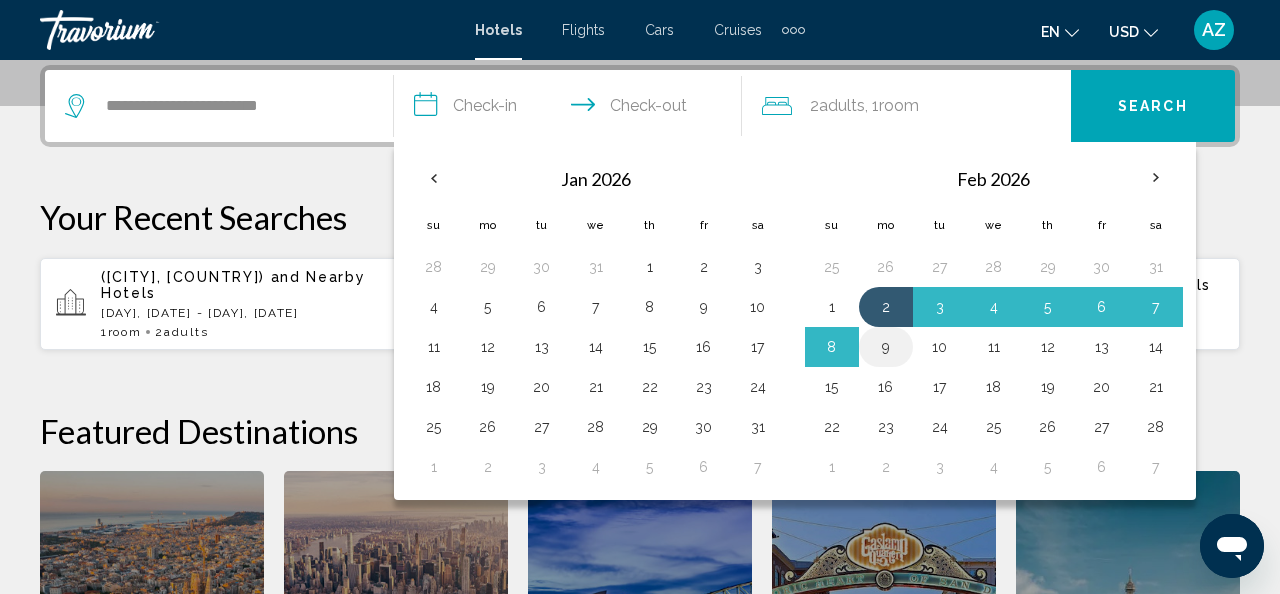 click on "9" at bounding box center [886, 347] 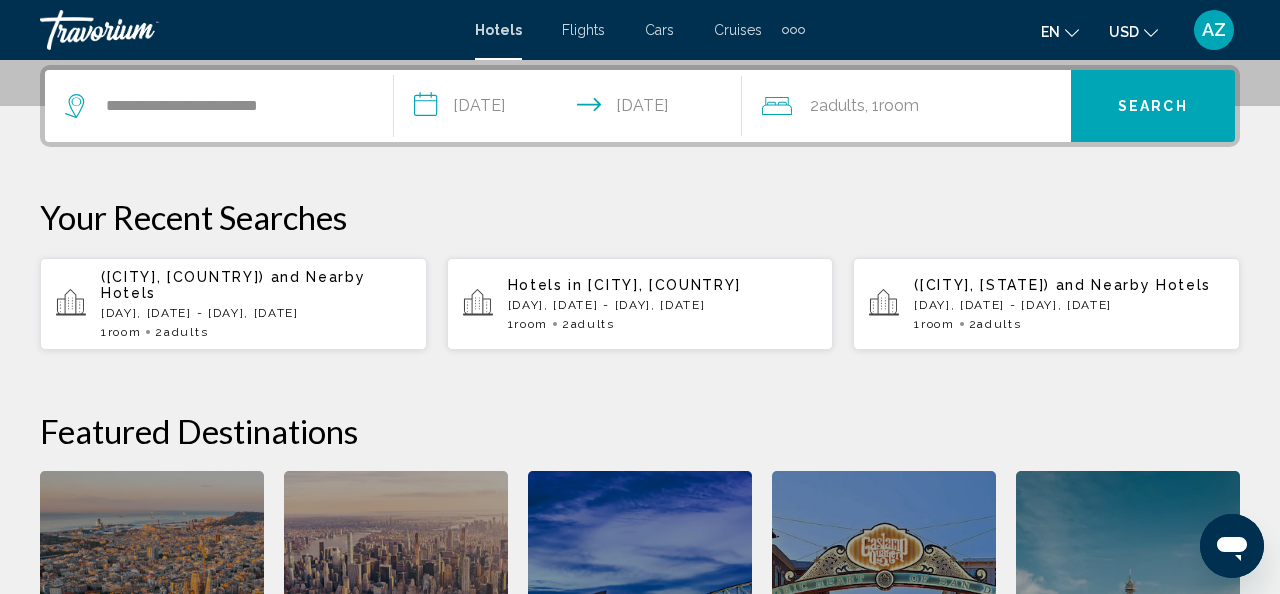 click on "Search" at bounding box center [1153, 107] 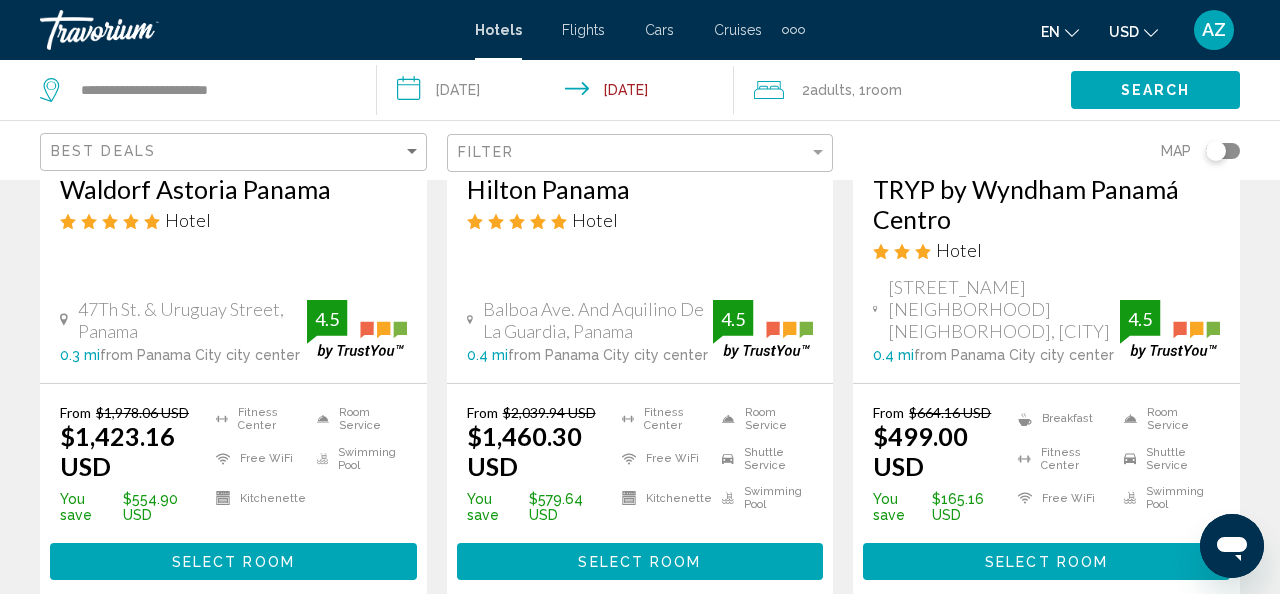 scroll, scrollTop: 2832, scrollLeft: 0, axis: vertical 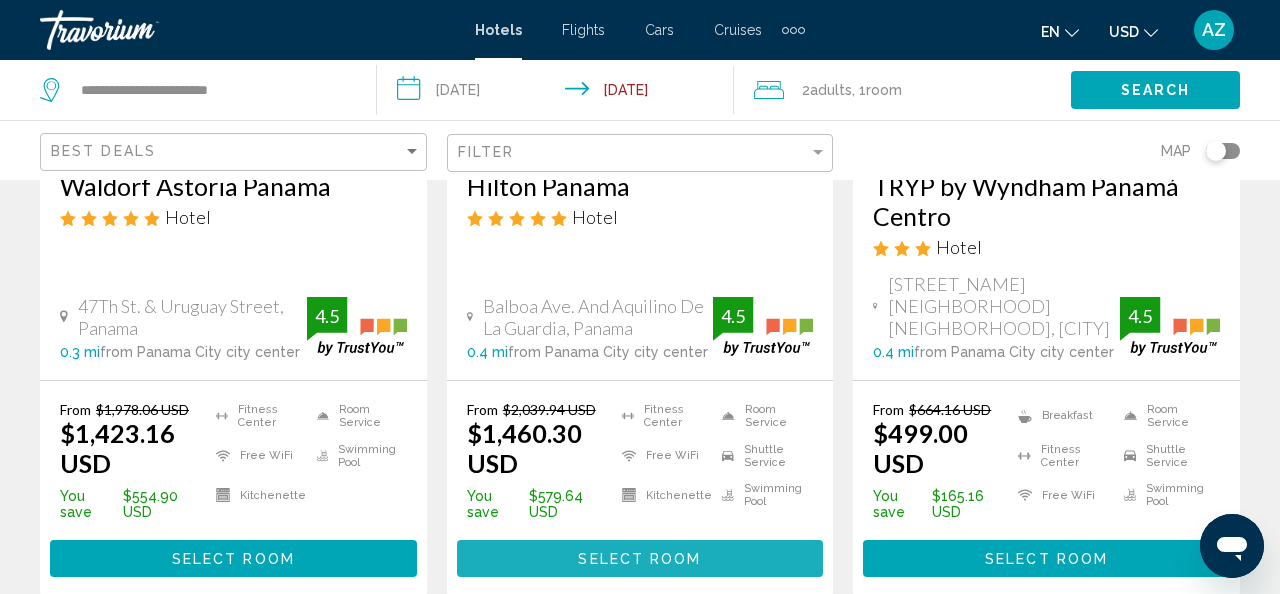 click on "Select Room" at bounding box center [639, 559] 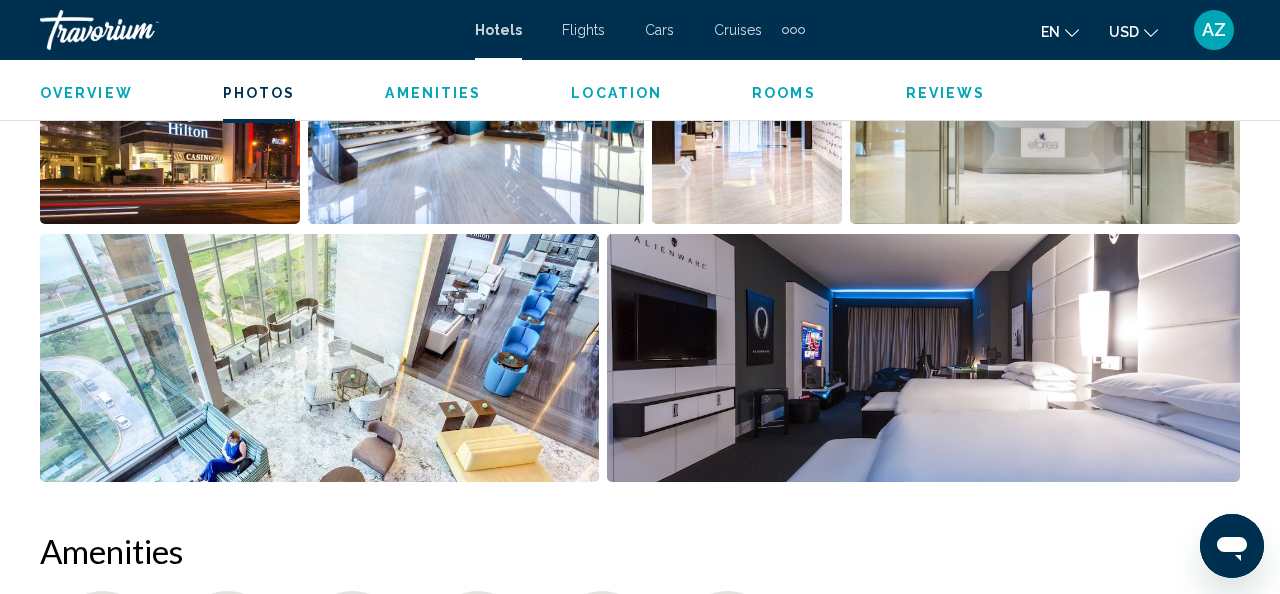 scroll, scrollTop: 1452, scrollLeft: 0, axis: vertical 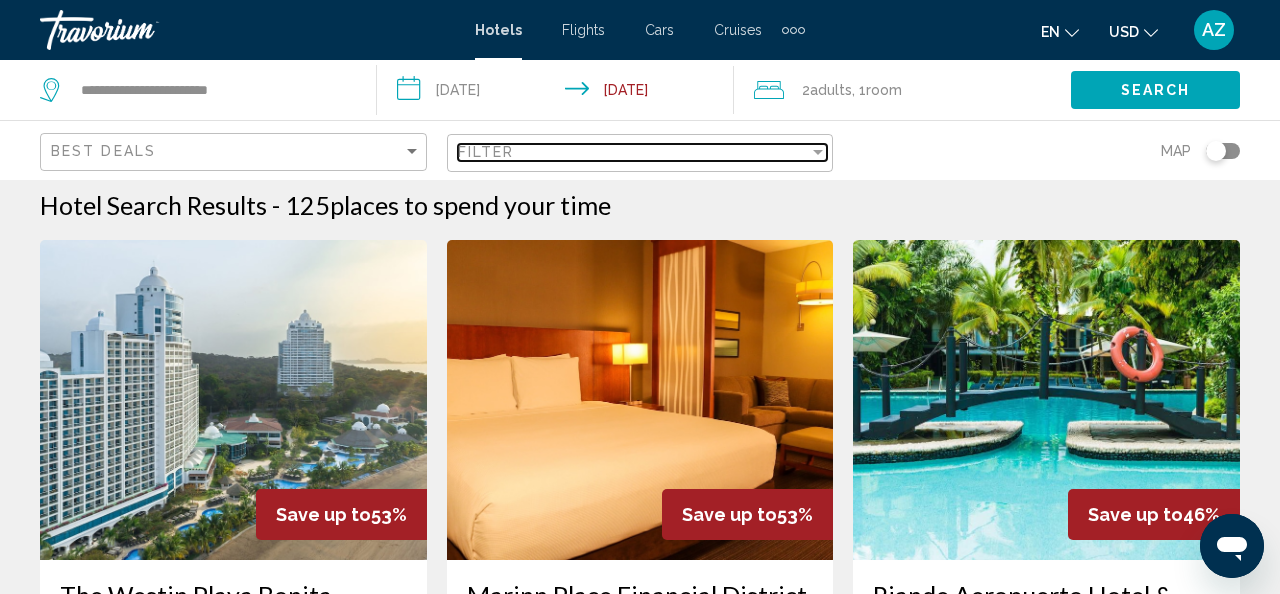 click at bounding box center [818, 152] 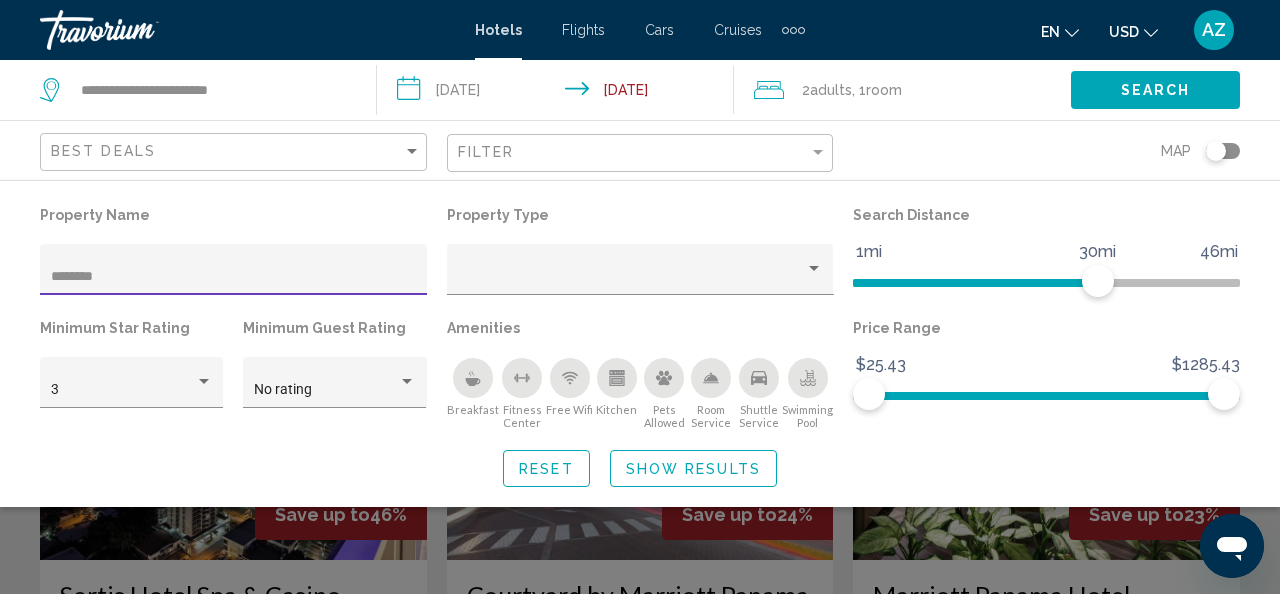 type on "********" 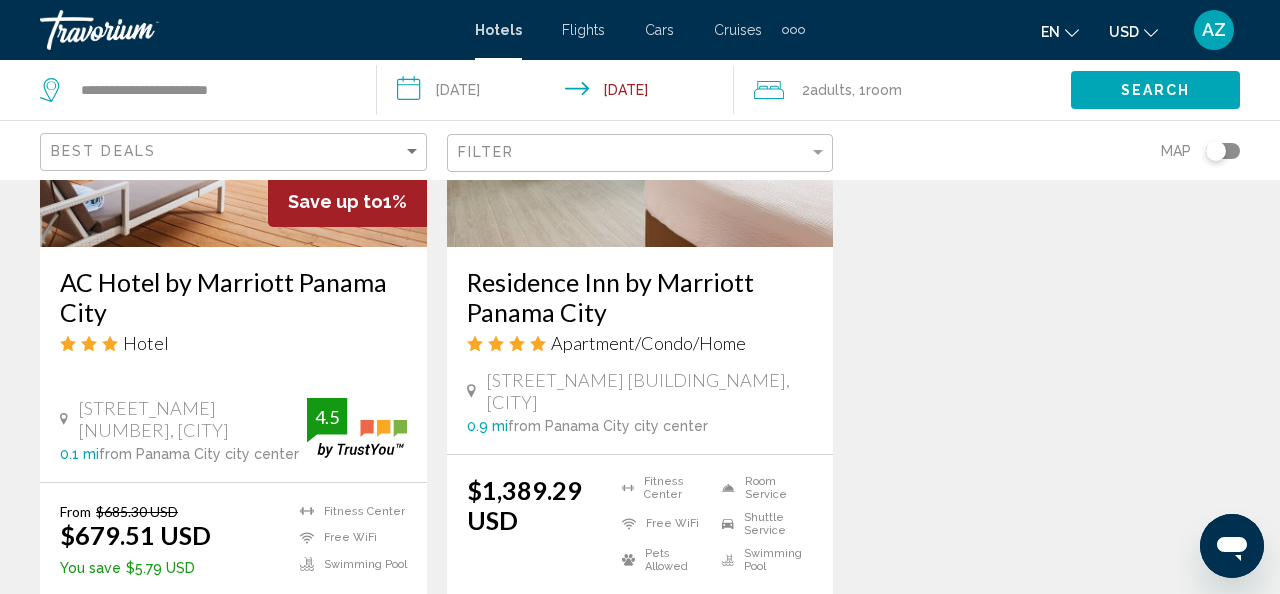 scroll, scrollTop: 2022, scrollLeft: 0, axis: vertical 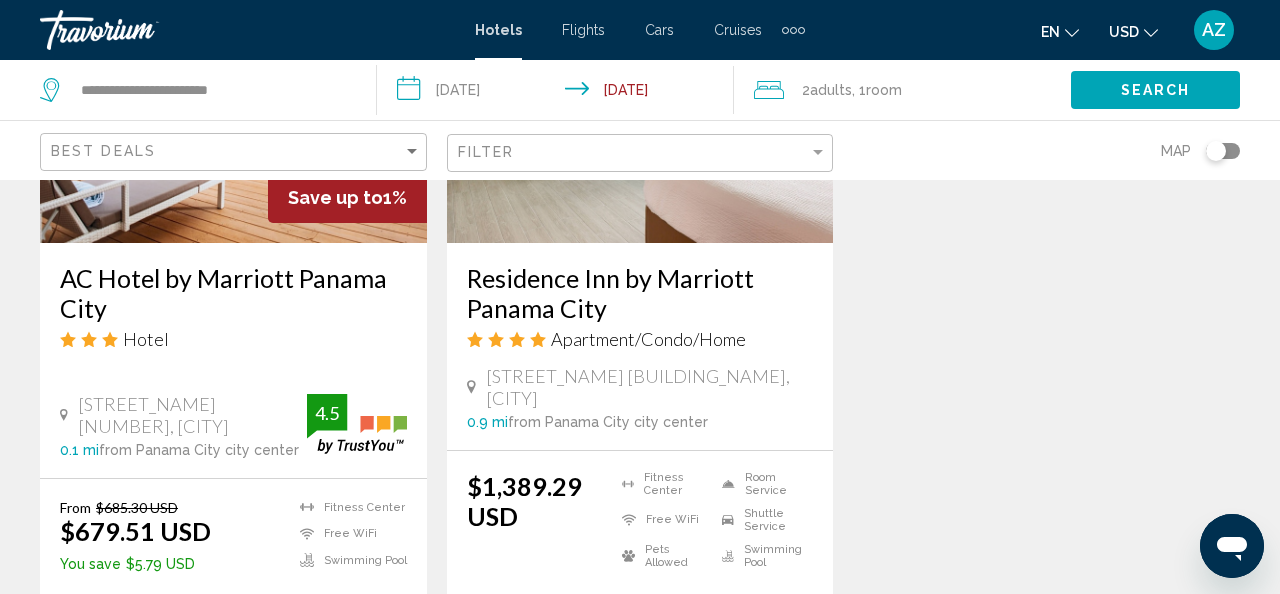 click on "Select Room" at bounding box center [639, 618] 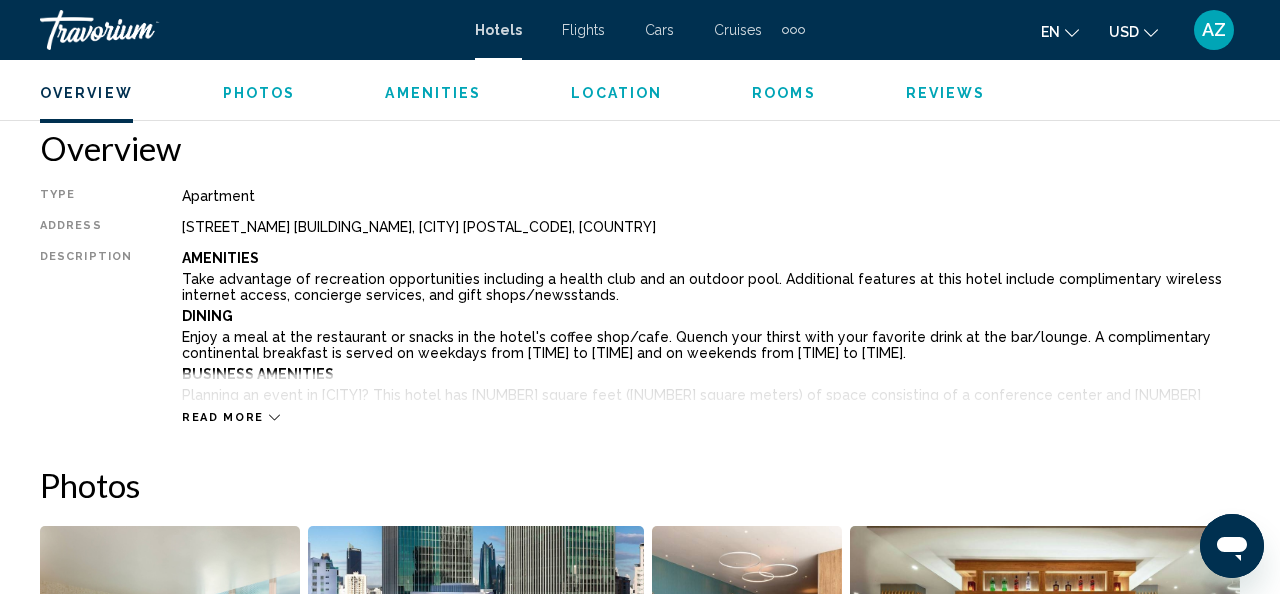 scroll, scrollTop: 986, scrollLeft: 0, axis: vertical 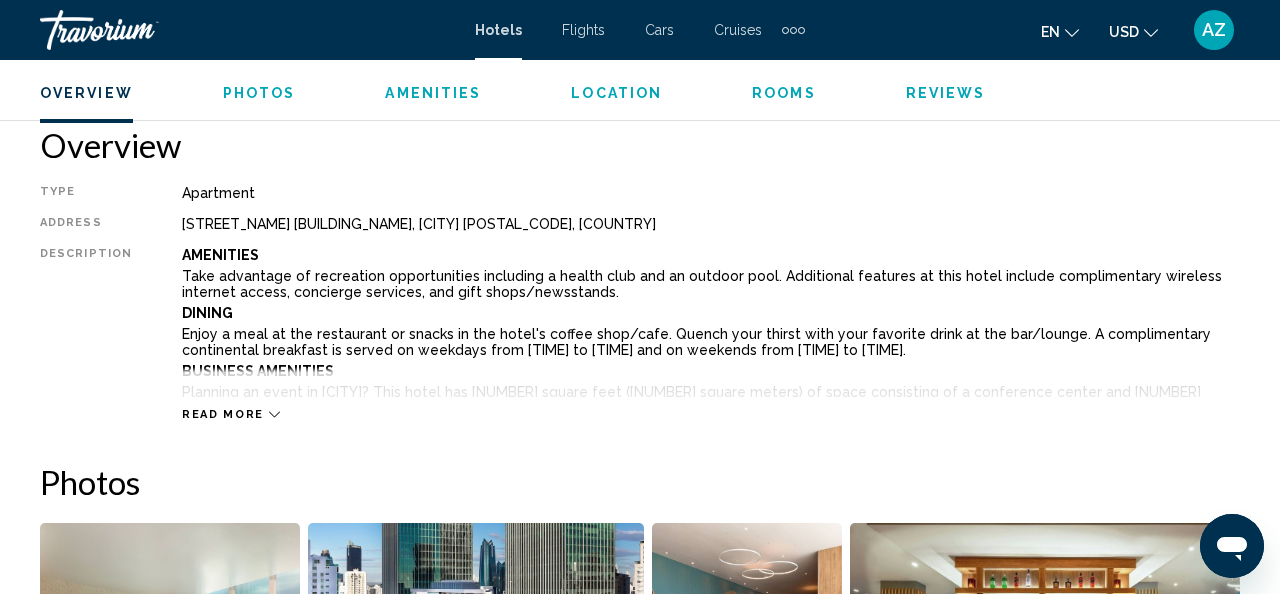 click on "Read more" at bounding box center (223, 414) 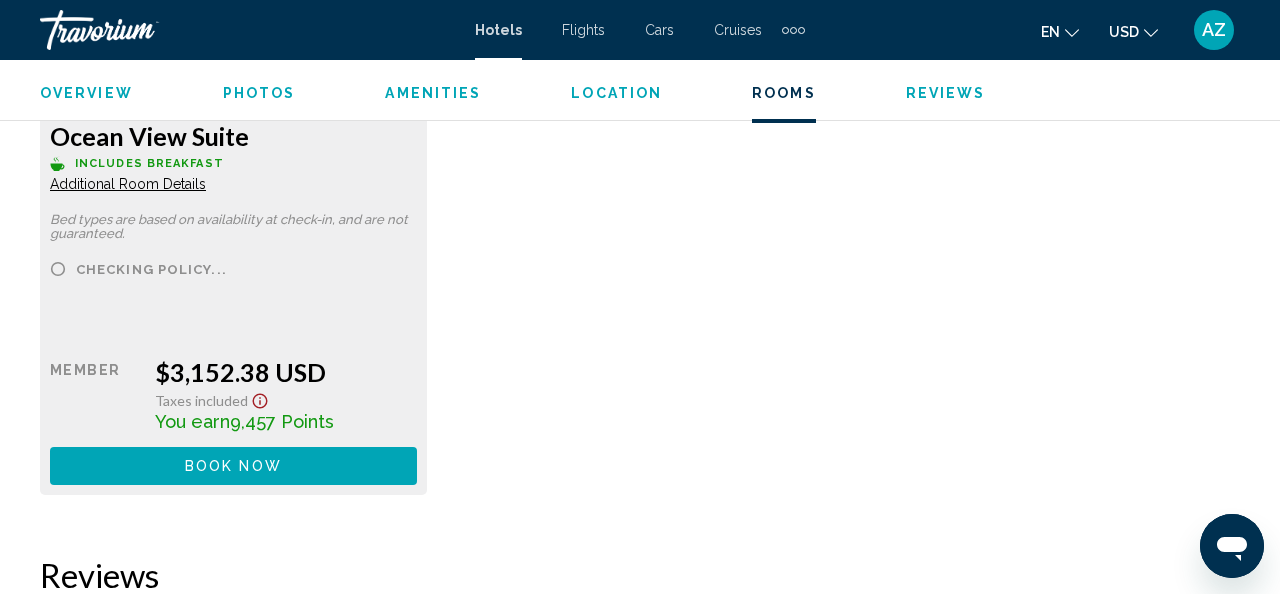 scroll, scrollTop: 7124, scrollLeft: 0, axis: vertical 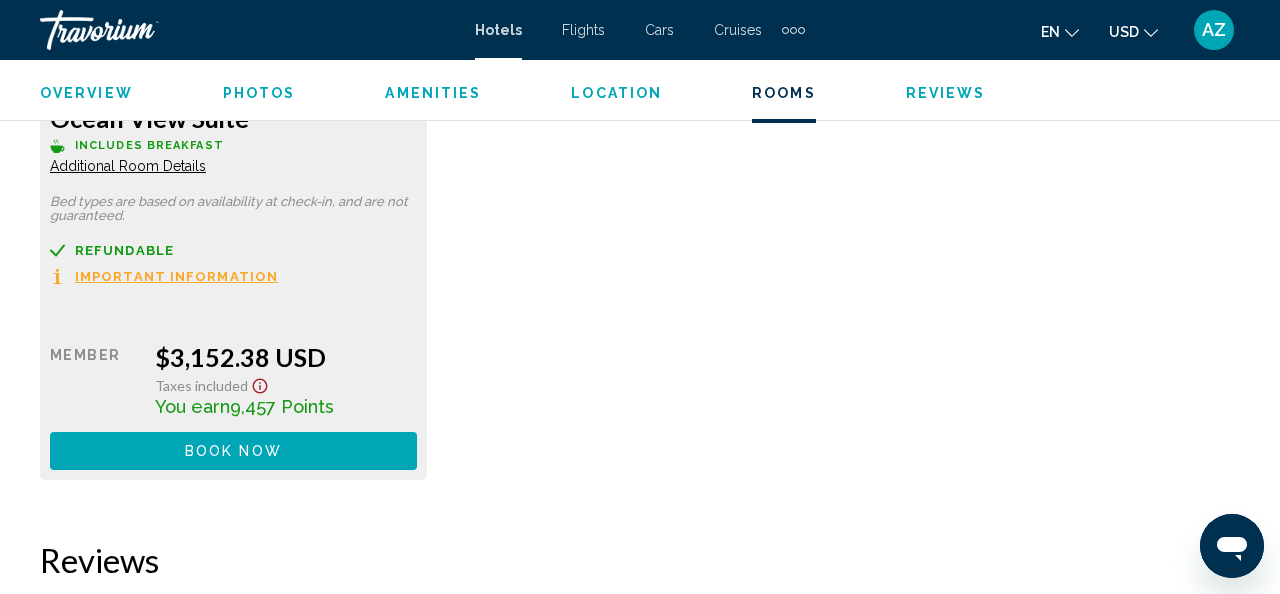 click on "Important Information" at bounding box center [989, -1100] 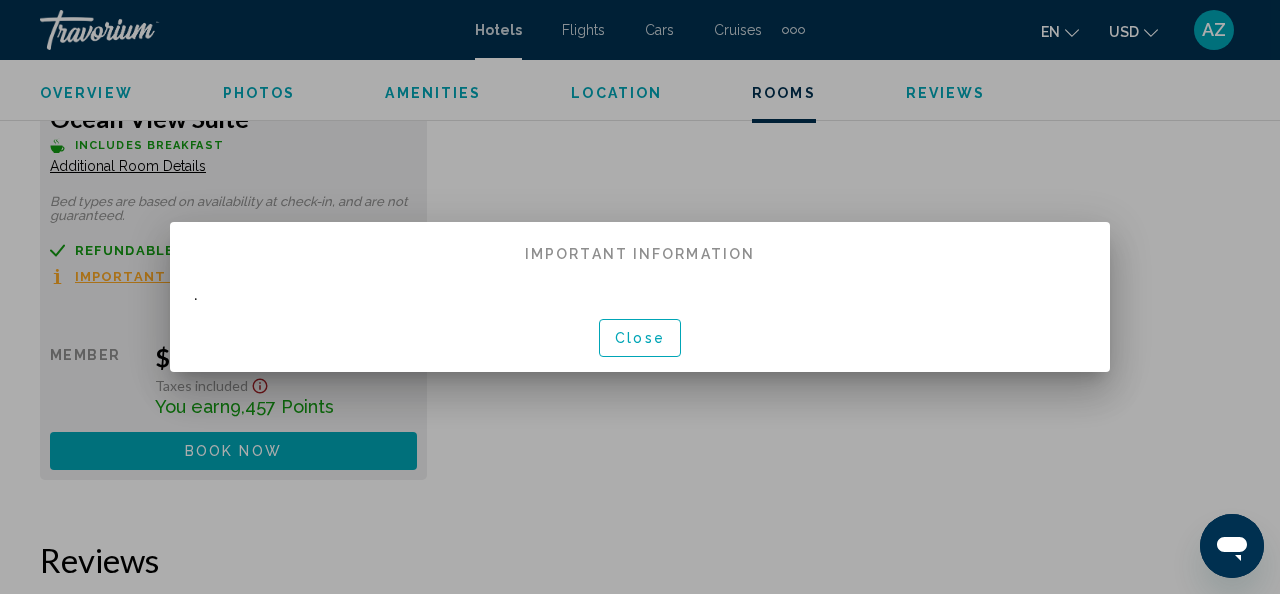 scroll, scrollTop: 0, scrollLeft: 0, axis: both 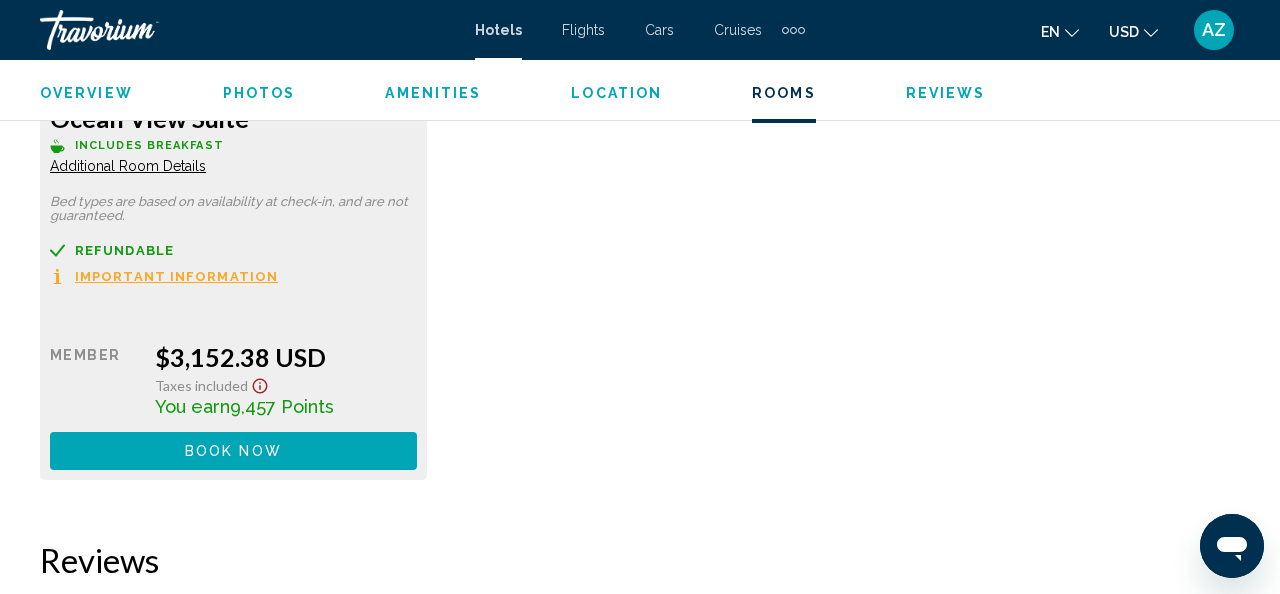 click on "Book now" at bounding box center [328, -2264] 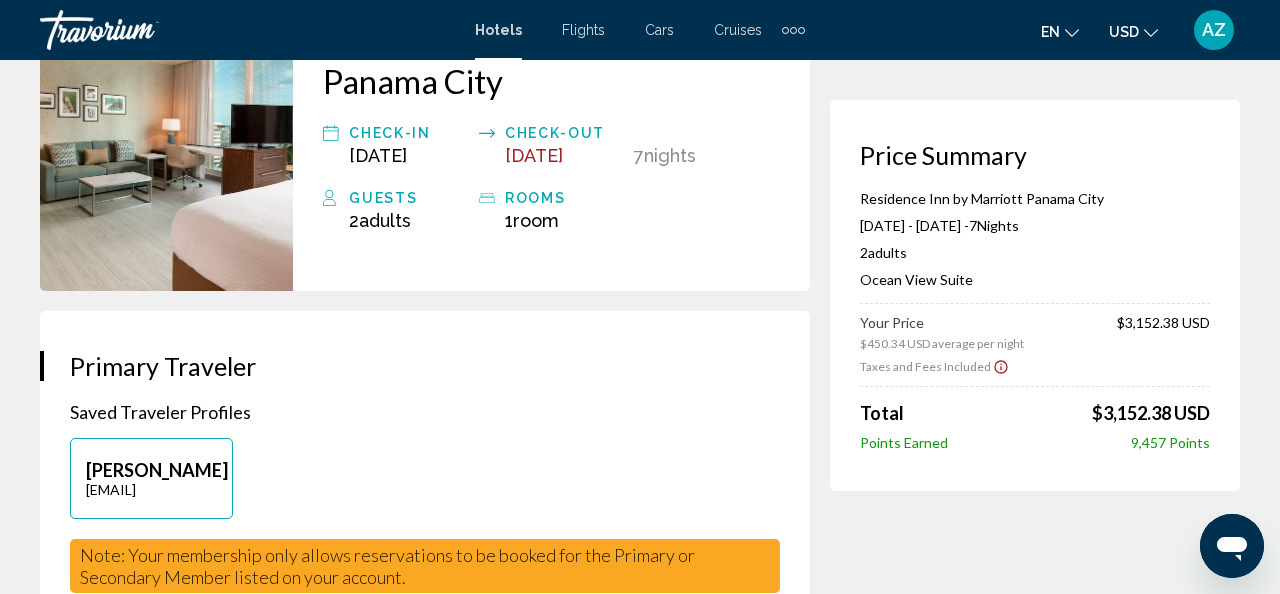 scroll, scrollTop: 0, scrollLeft: 0, axis: both 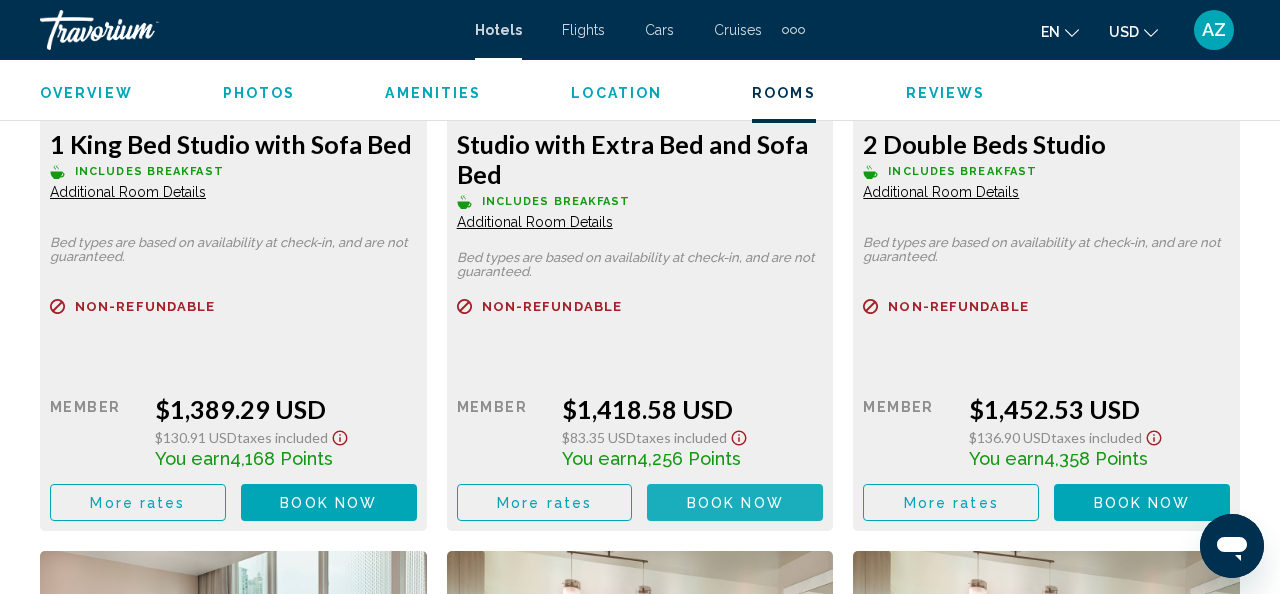 click on "Book now" at bounding box center [735, 503] 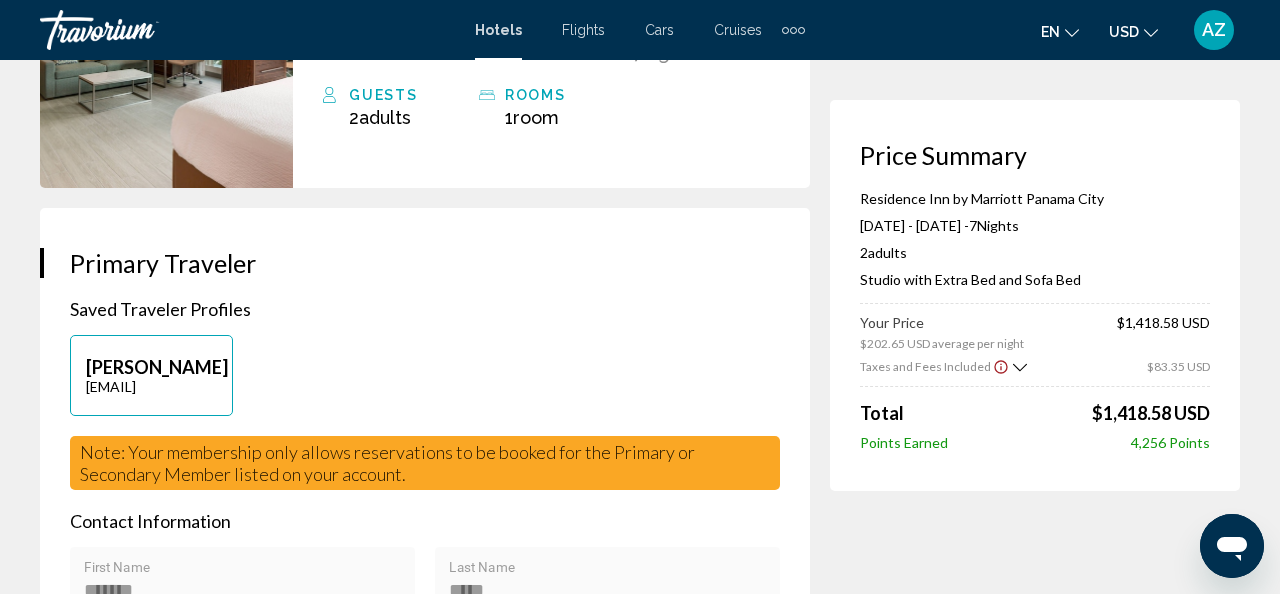 scroll, scrollTop: 0, scrollLeft: 0, axis: both 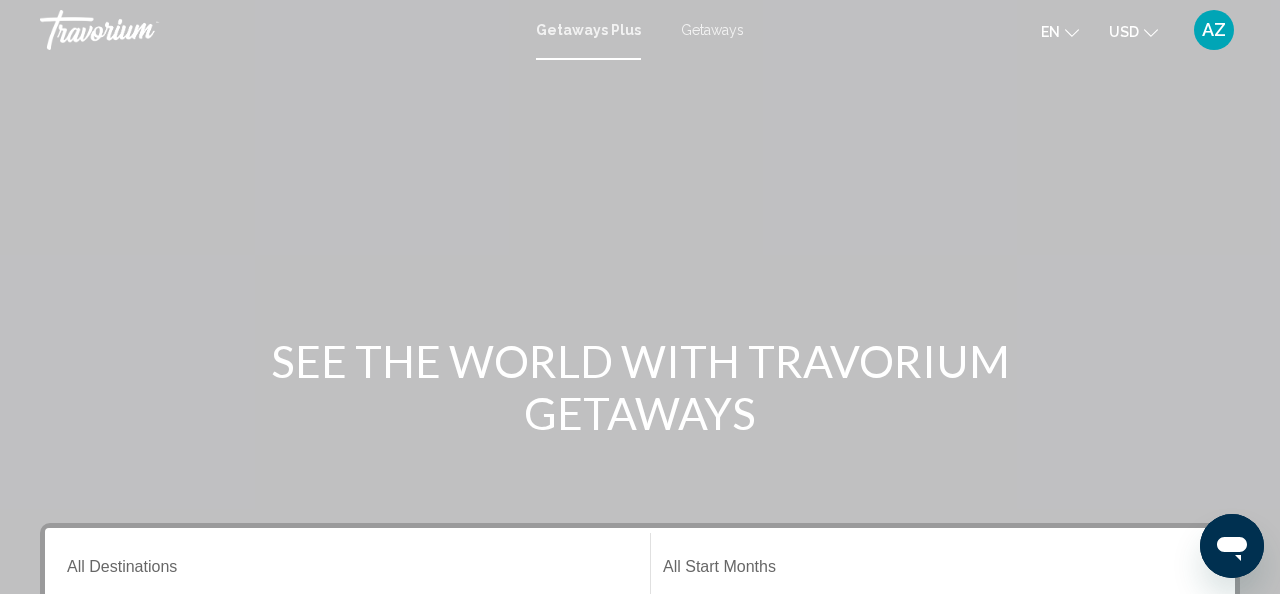 click on "Getaways" at bounding box center [712, 30] 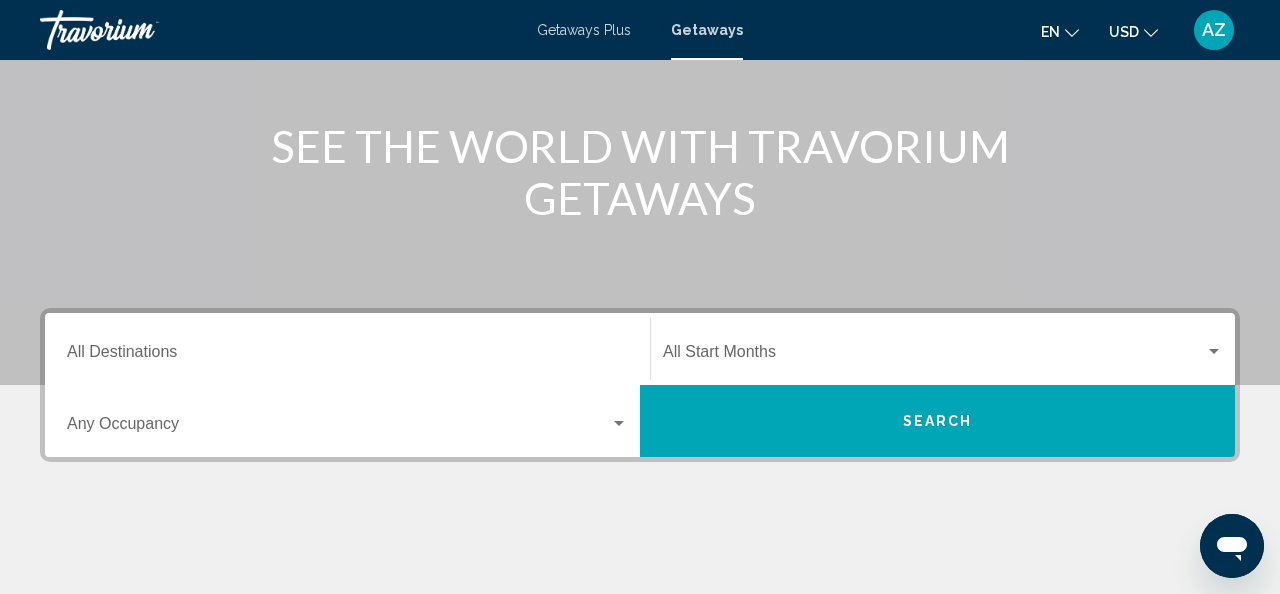 scroll, scrollTop: 224, scrollLeft: 0, axis: vertical 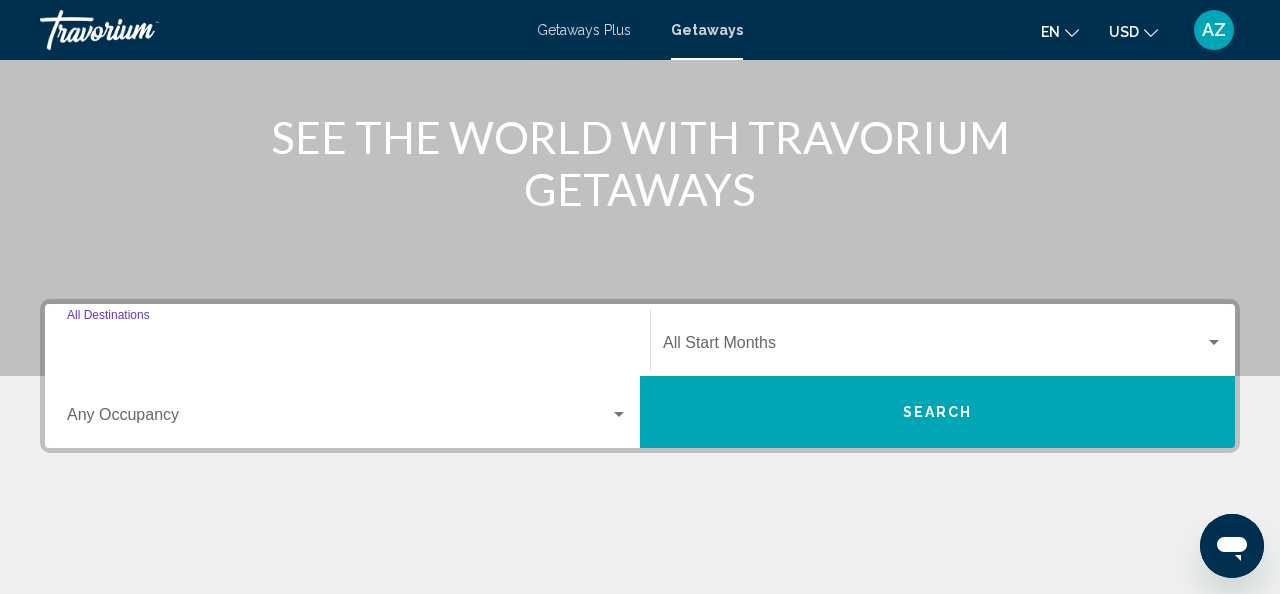 click on "Destination All Destinations" at bounding box center (347, 347) 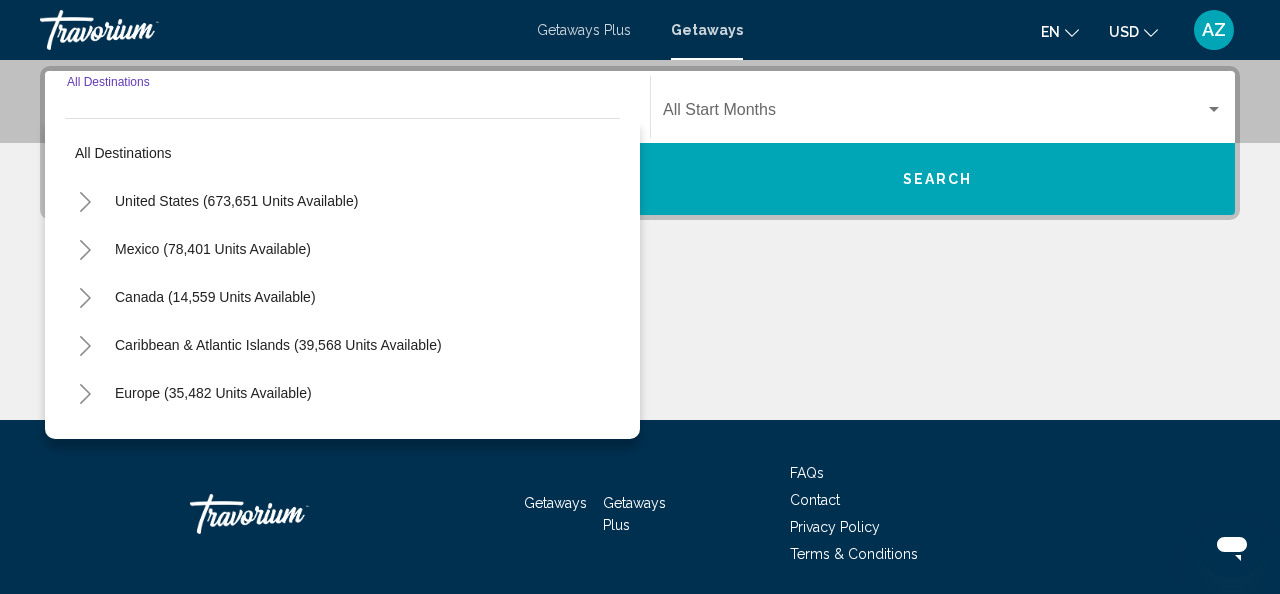 scroll, scrollTop: 458, scrollLeft: 0, axis: vertical 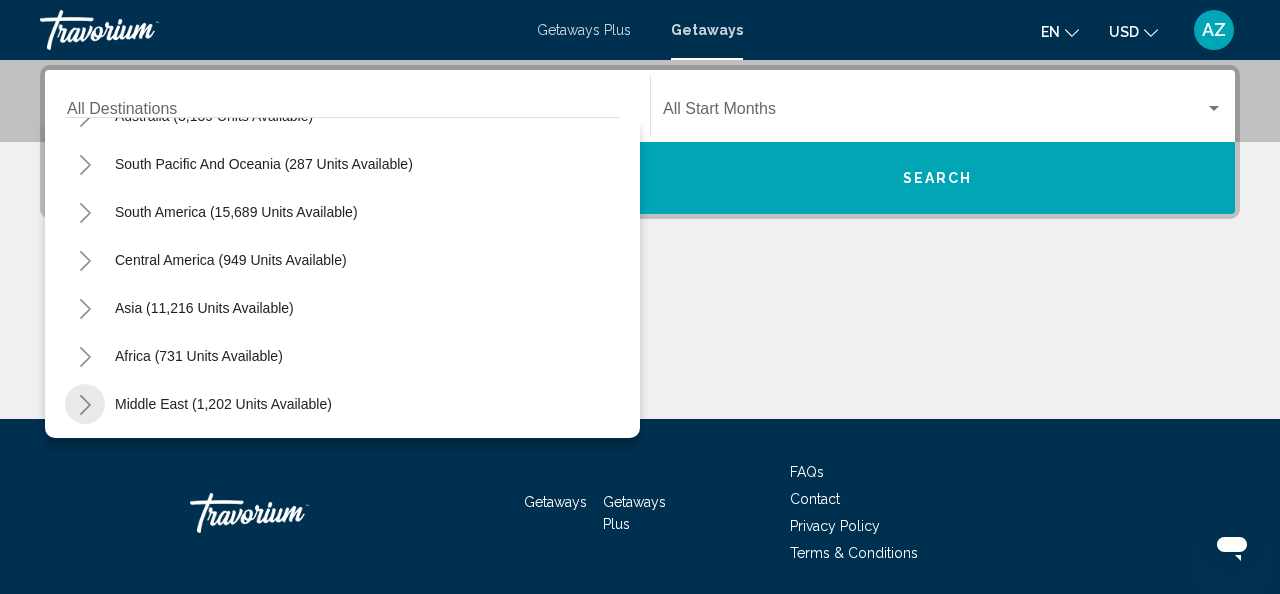 click 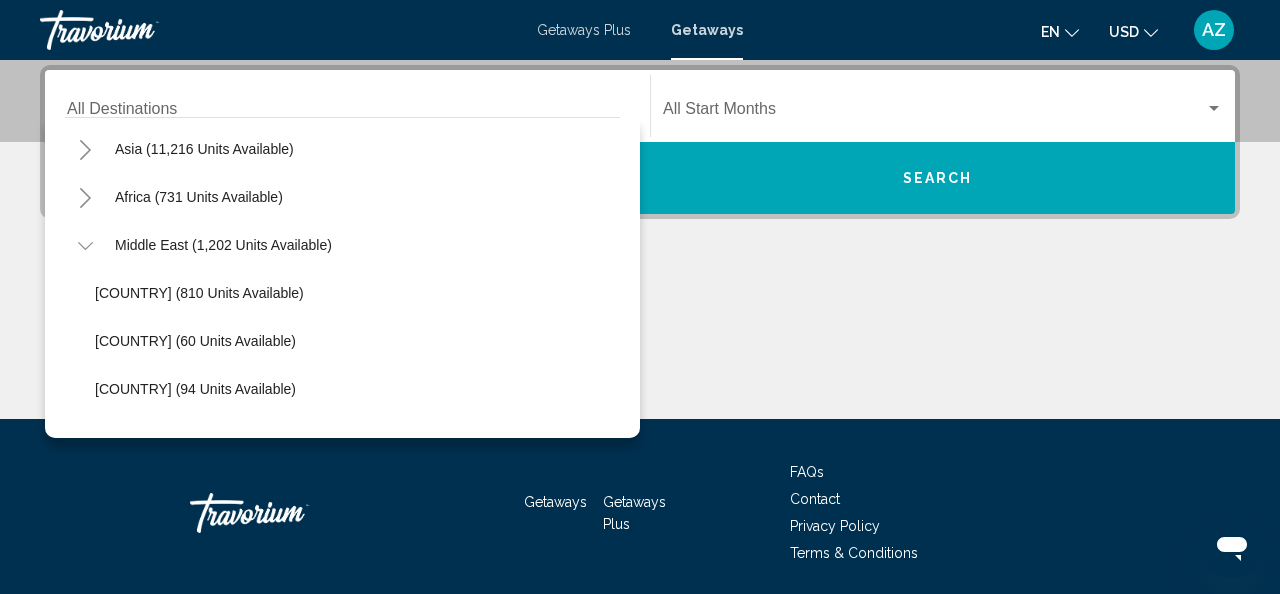 scroll, scrollTop: 516, scrollLeft: 0, axis: vertical 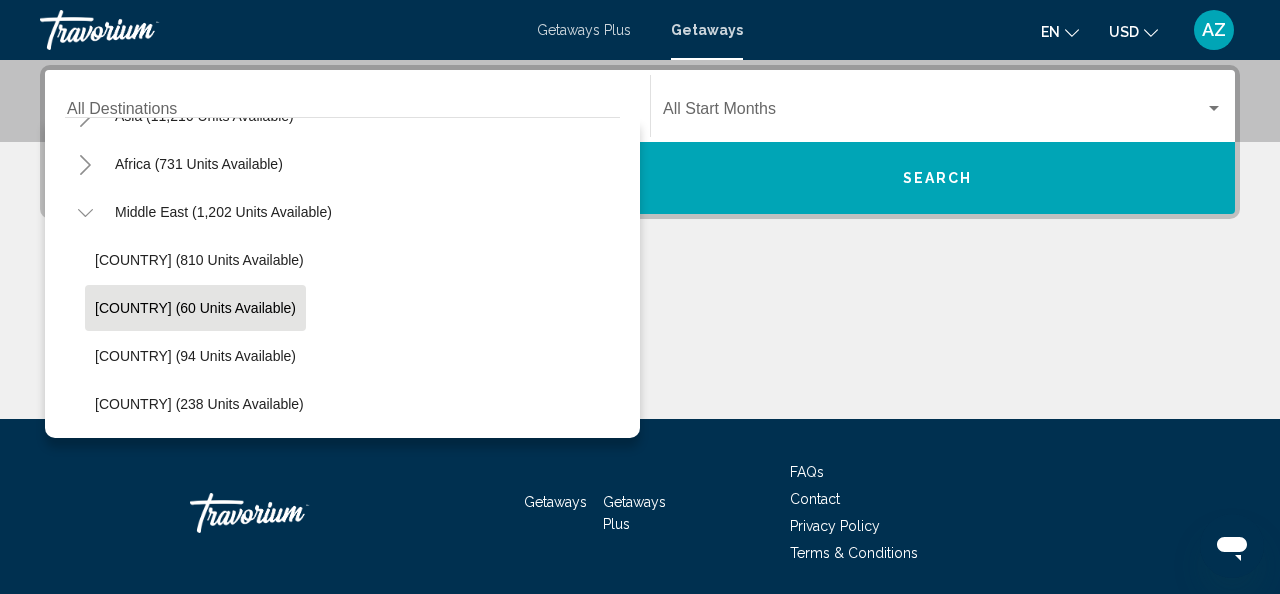 click on "Israel (60 units available)" 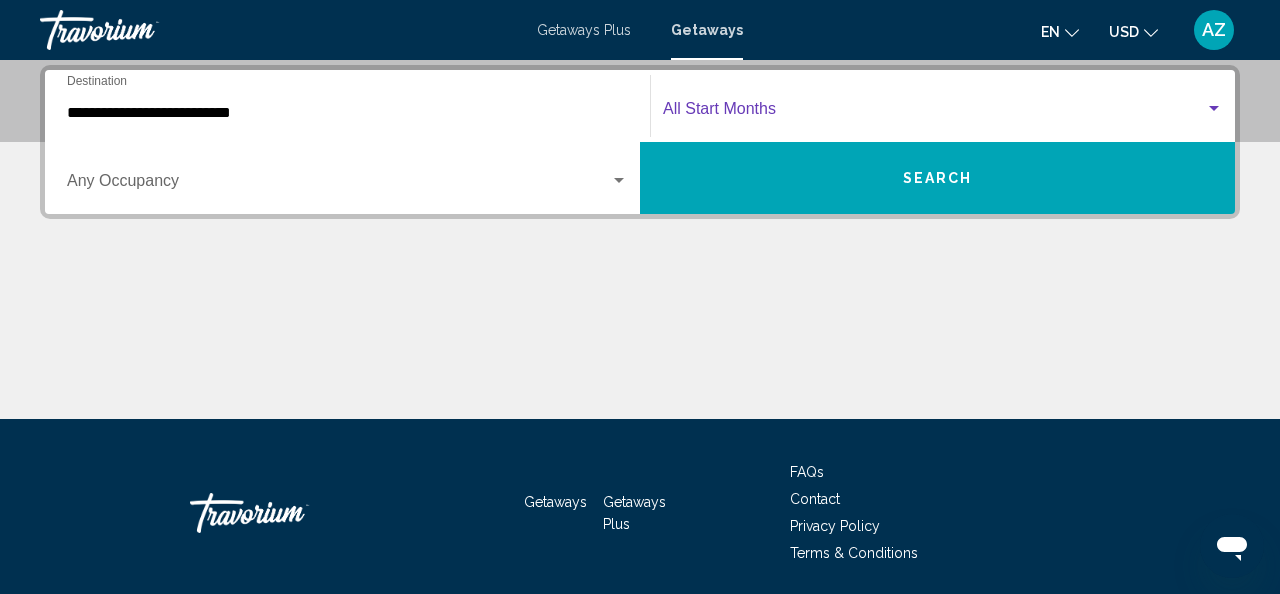 click at bounding box center [1214, 109] 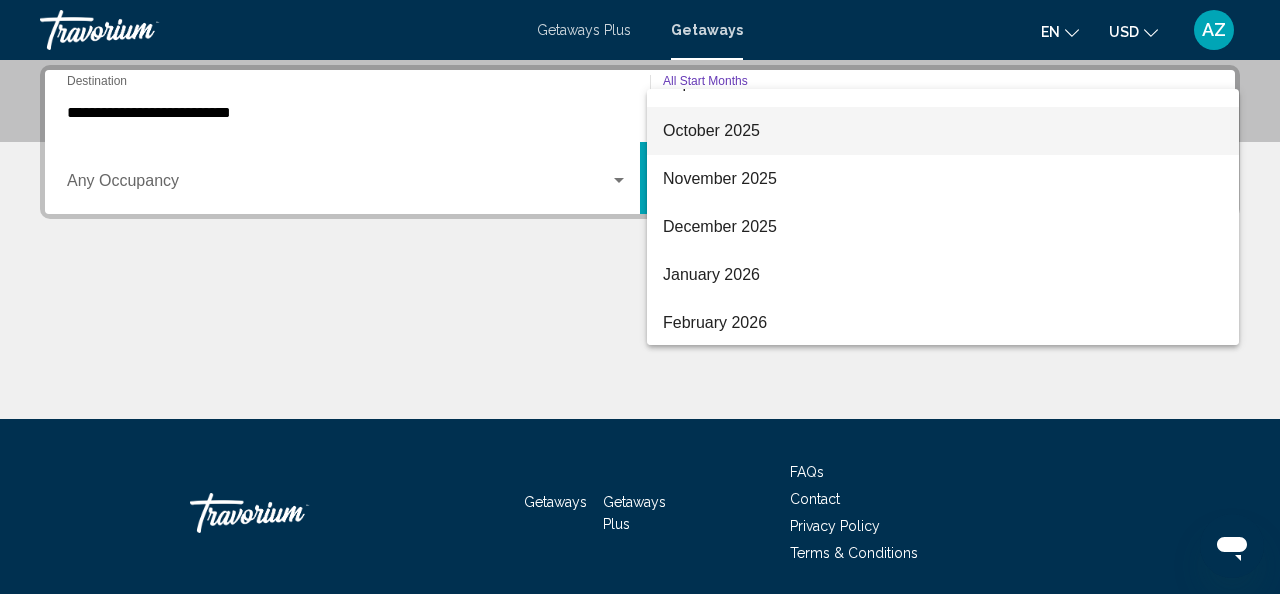 scroll, scrollTop: 130, scrollLeft: 0, axis: vertical 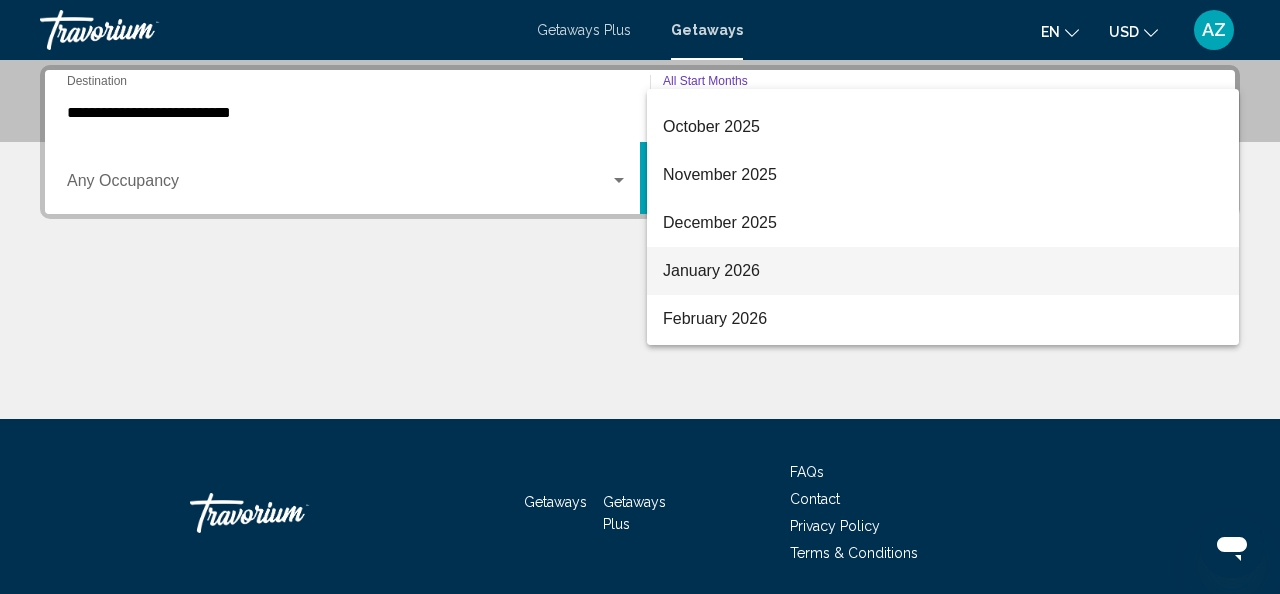 click on "January 2026" at bounding box center [943, 271] 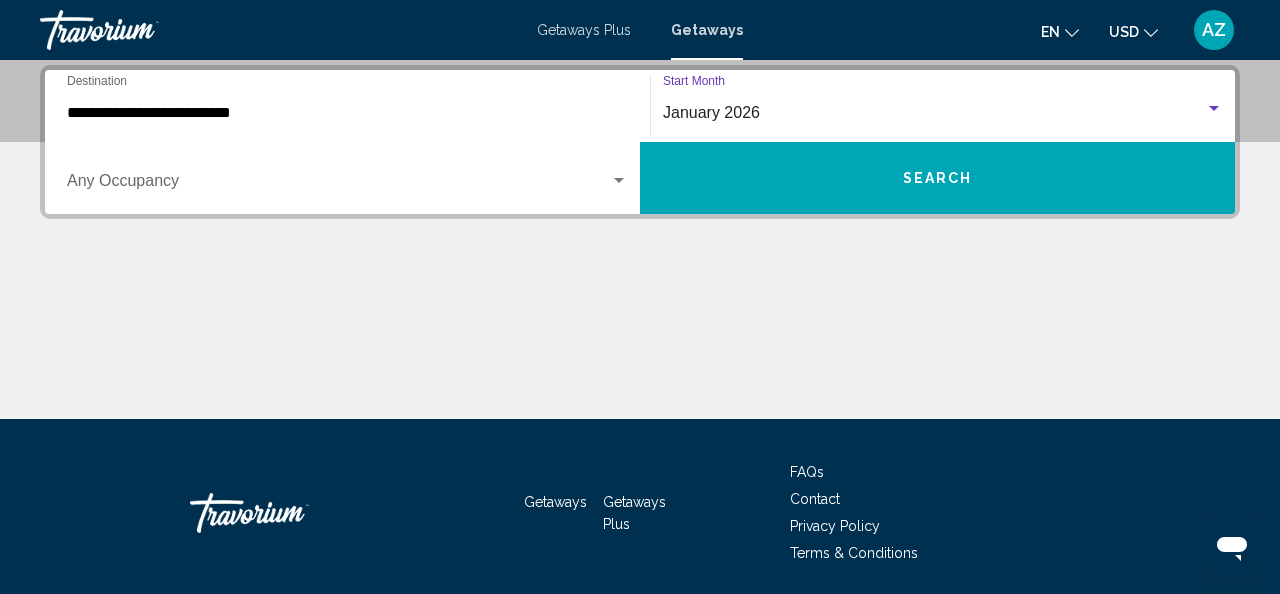 click on "Search" at bounding box center [937, 178] 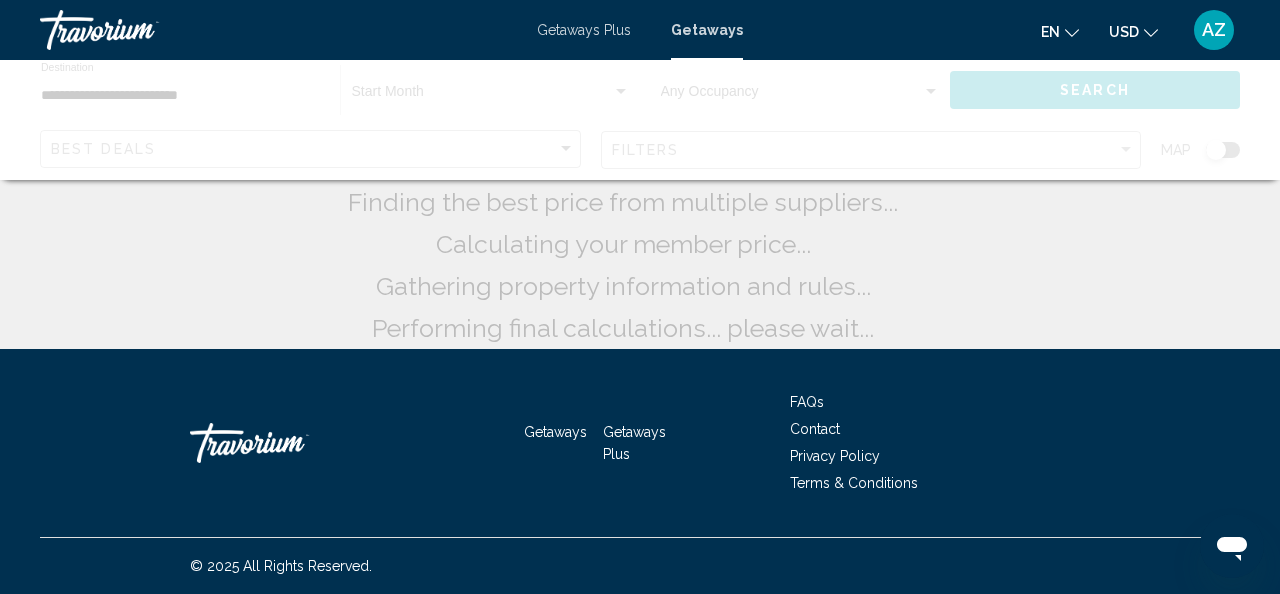 scroll, scrollTop: 0, scrollLeft: 0, axis: both 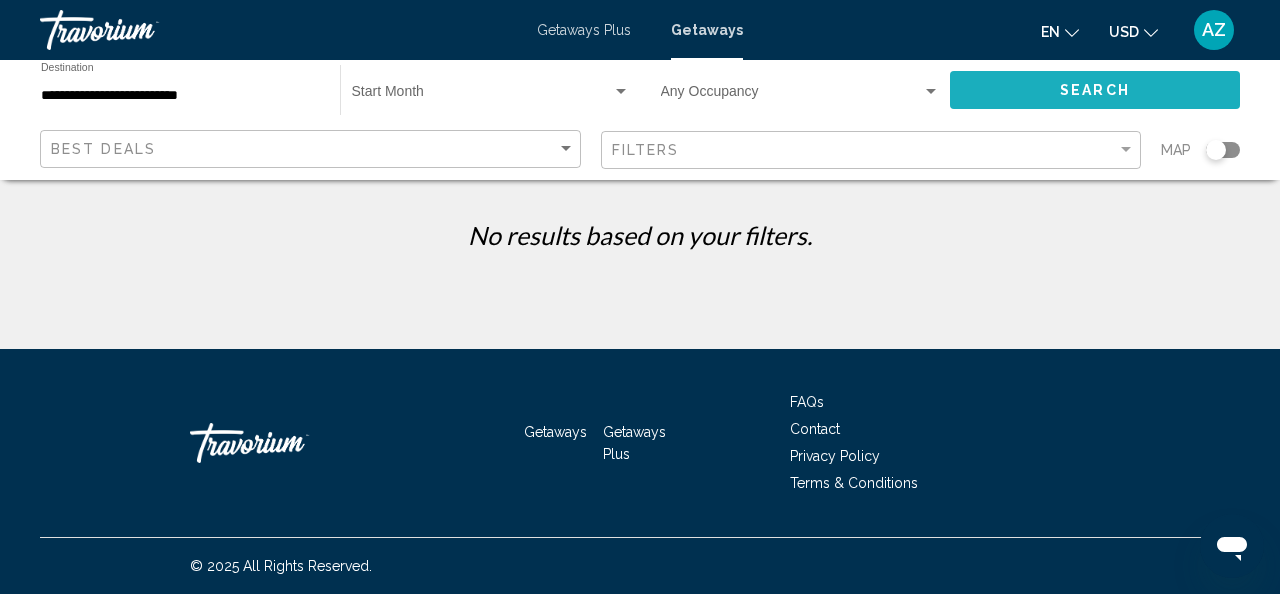 click on "Search" 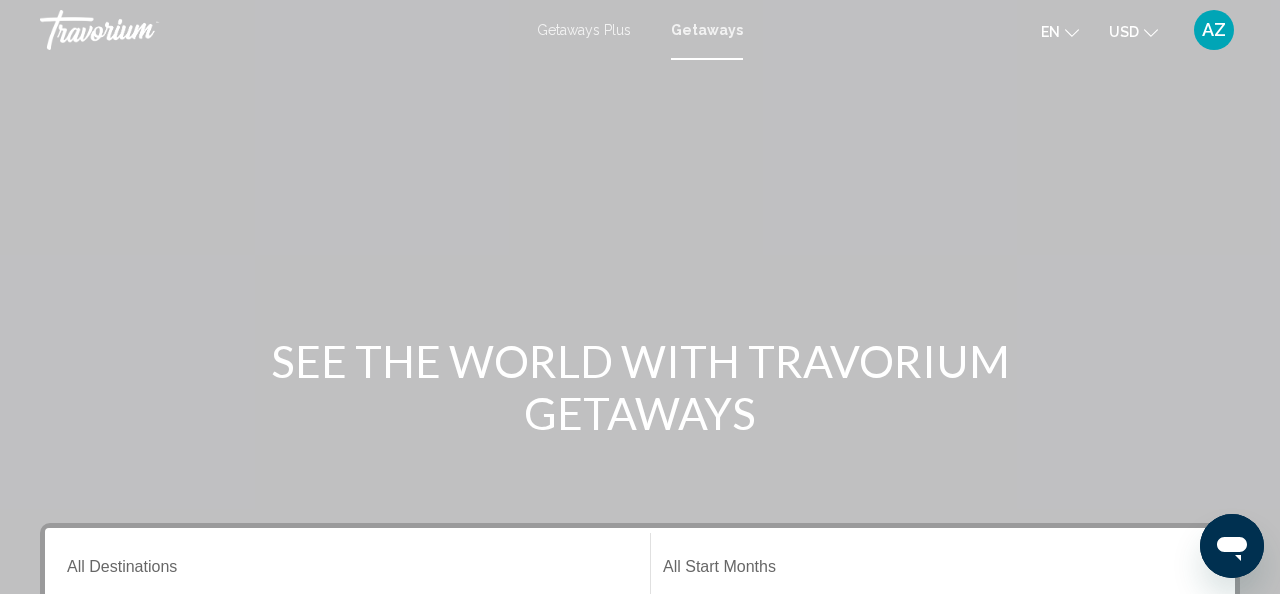 click on "Getaways Plus" at bounding box center (584, 30) 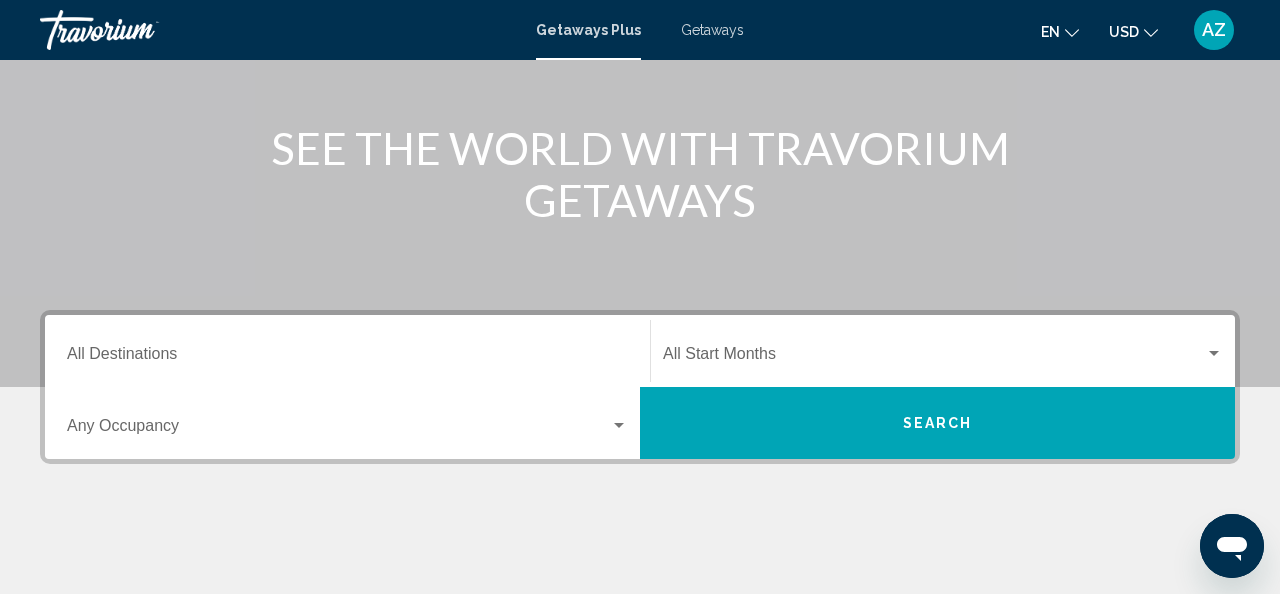 scroll, scrollTop: 254, scrollLeft: 0, axis: vertical 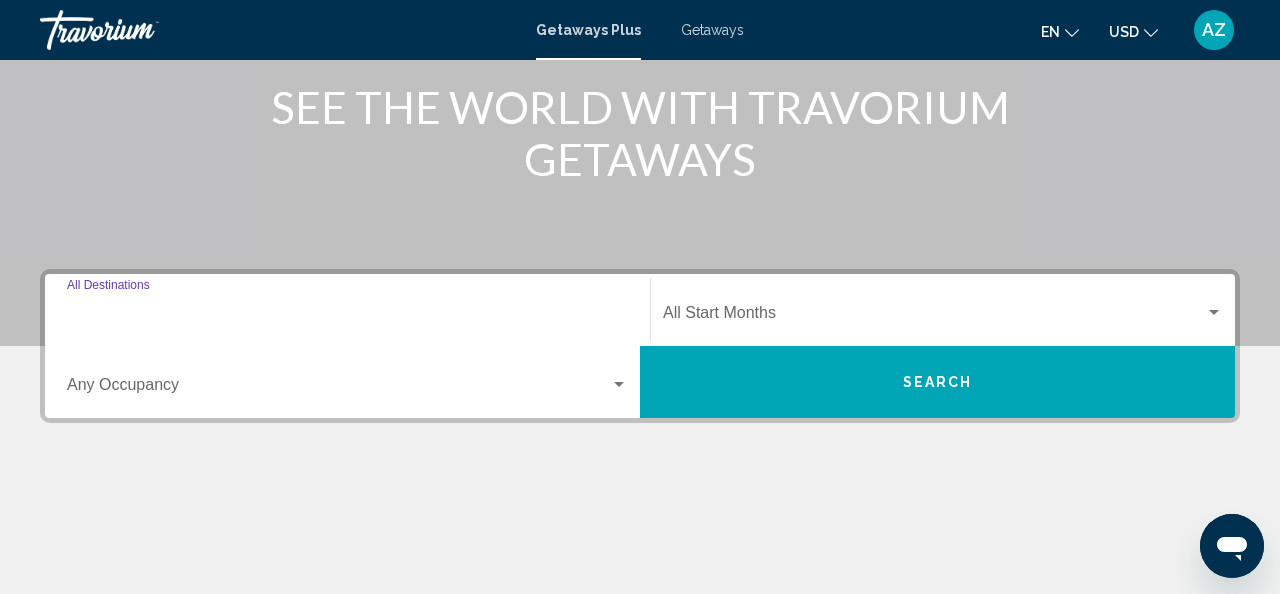 click on "Destination All Destinations" at bounding box center (347, 317) 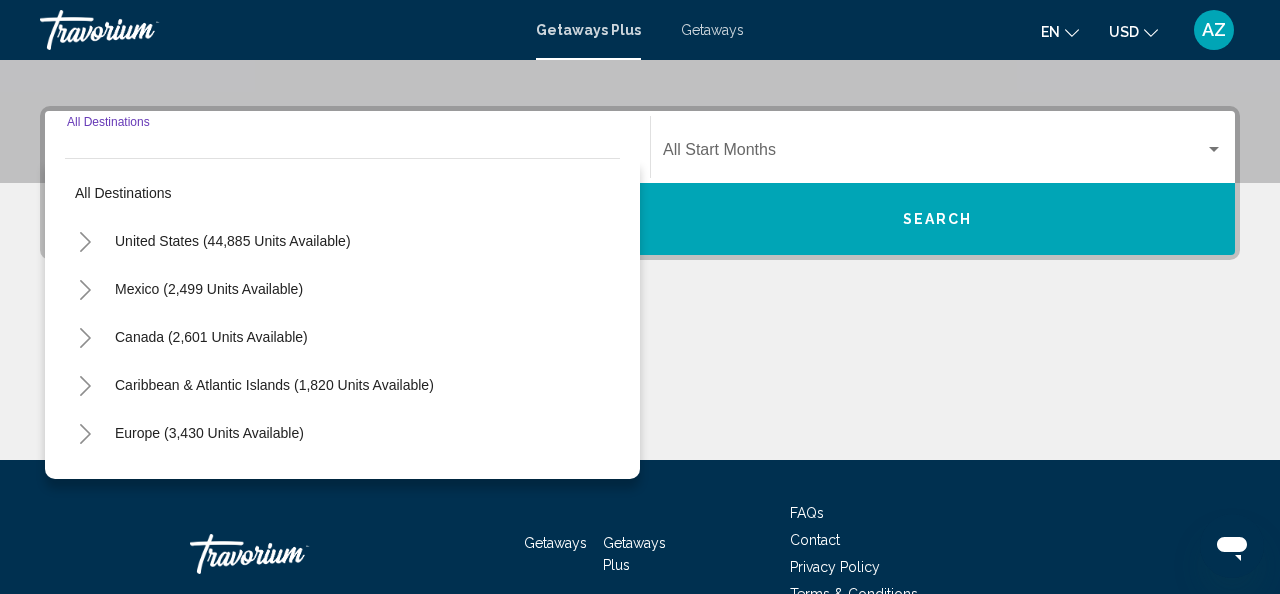 scroll, scrollTop: 458, scrollLeft: 0, axis: vertical 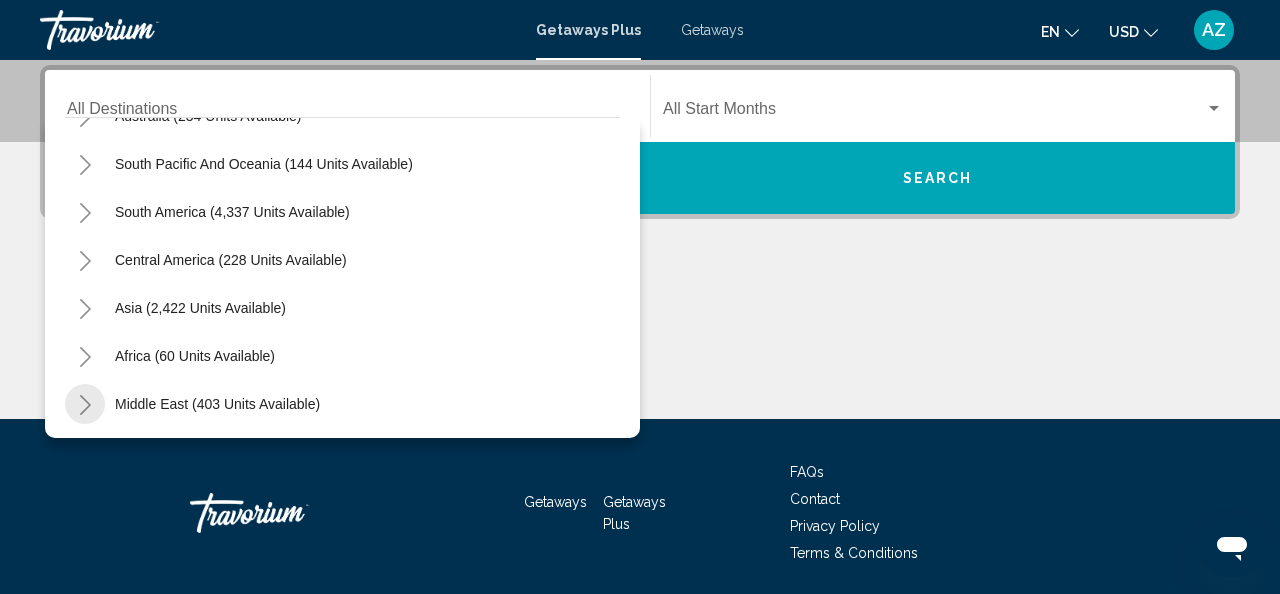click 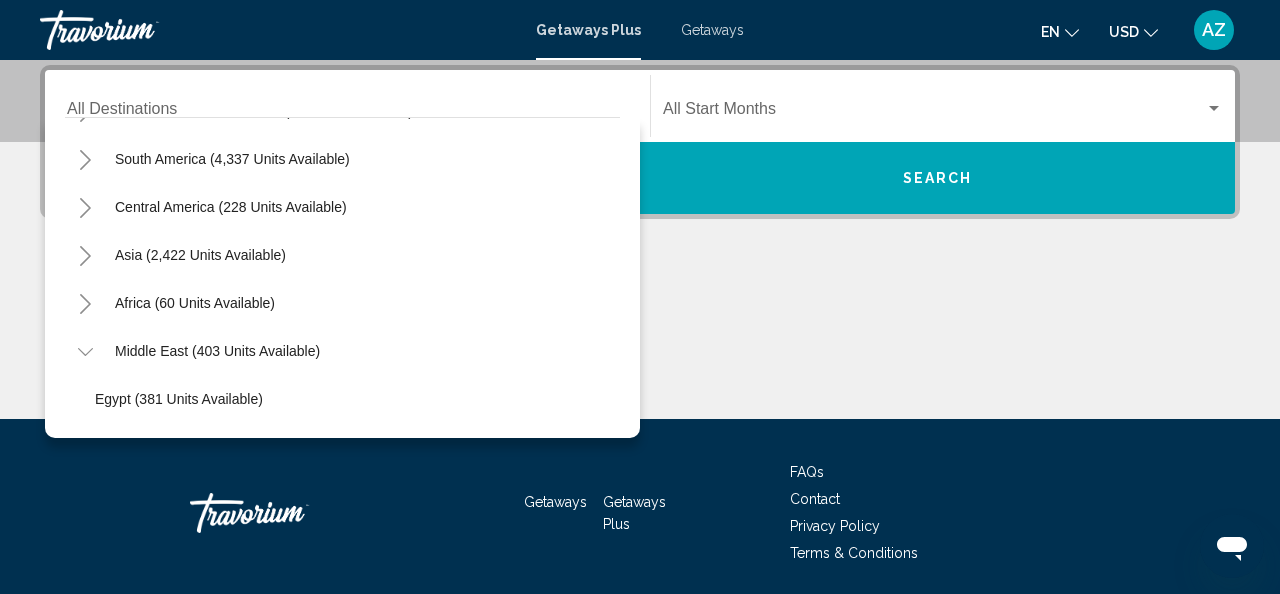 scroll, scrollTop: 468, scrollLeft: 0, axis: vertical 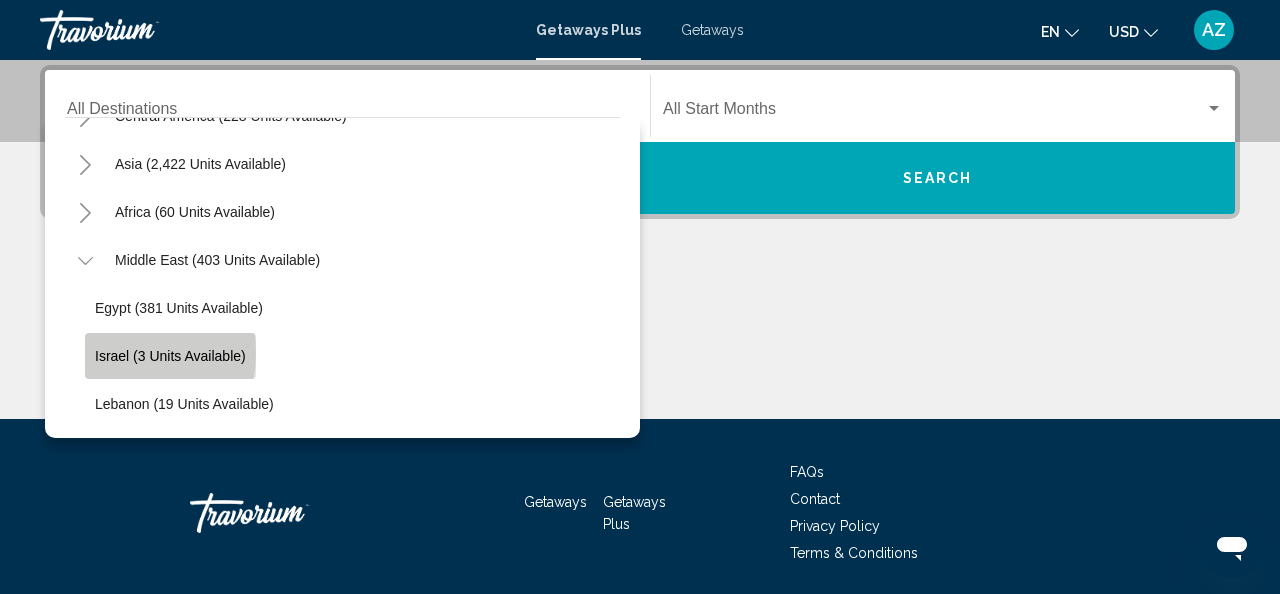 click on "Israel (3 units available)" 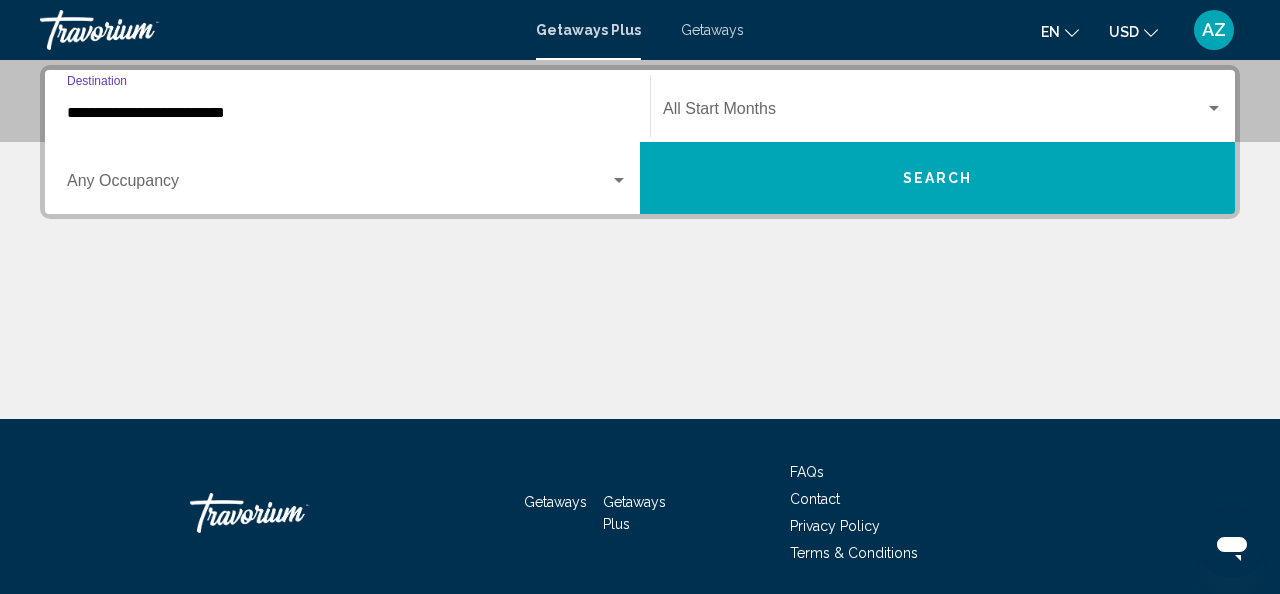 click on "Search" at bounding box center [938, 179] 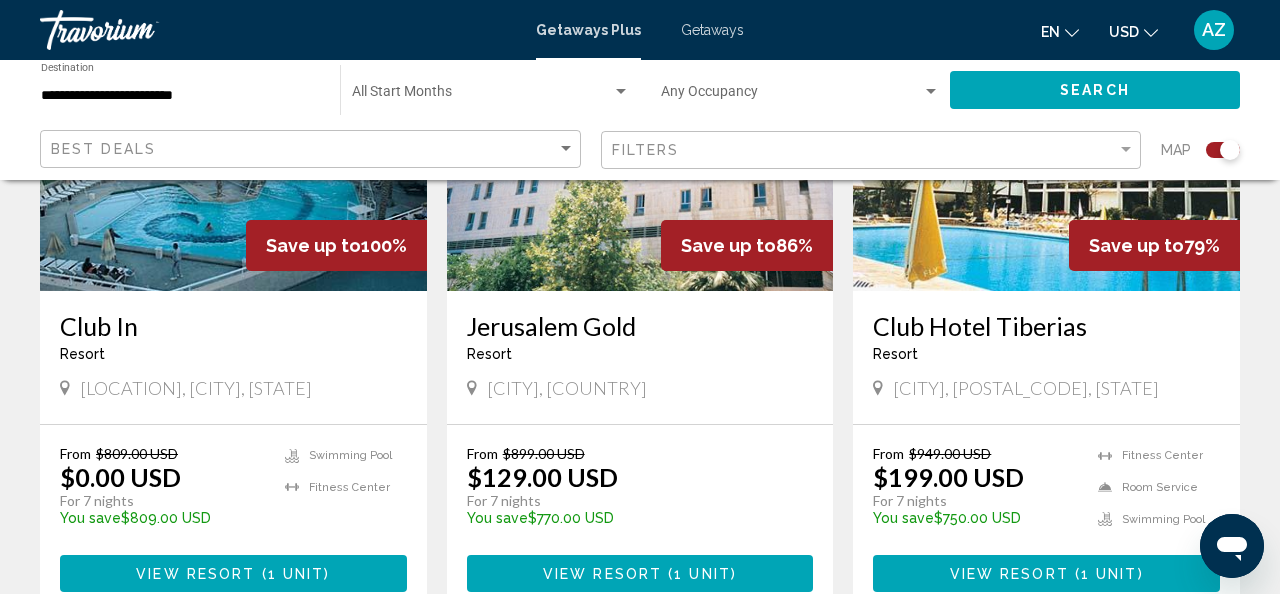 scroll, scrollTop: 942, scrollLeft: 0, axis: vertical 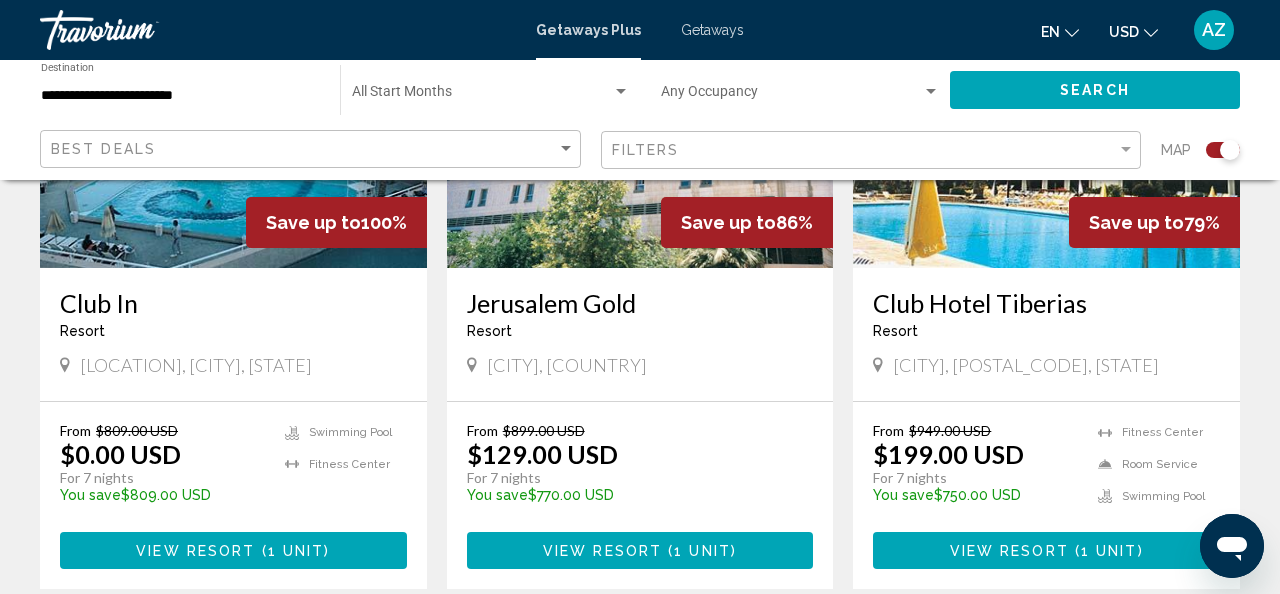 click on "View Resort" at bounding box center [602, 551] 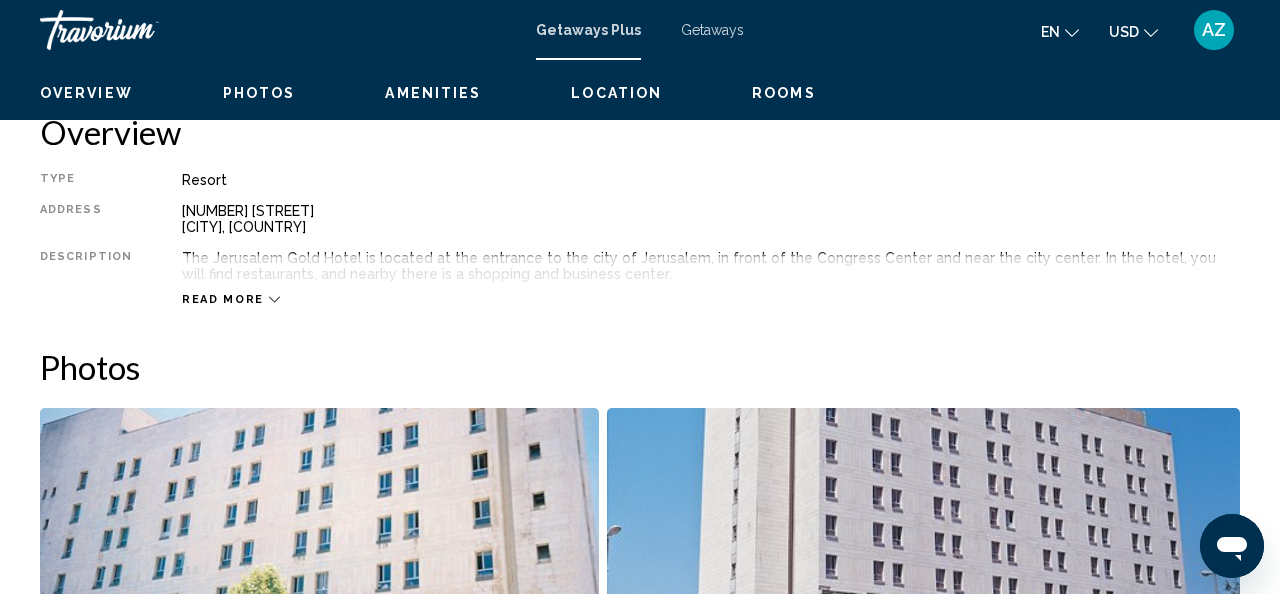 scroll, scrollTop: 896, scrollLeft: 0, axis: vertical 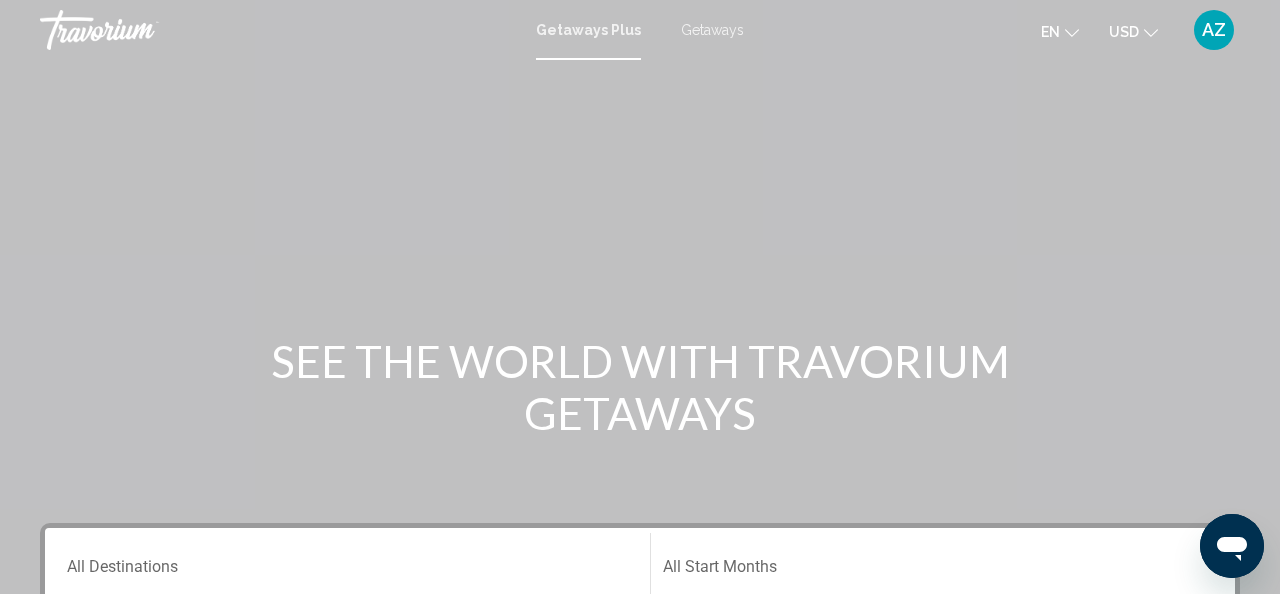 click on "Getaways" at bounding box center [712, 30] 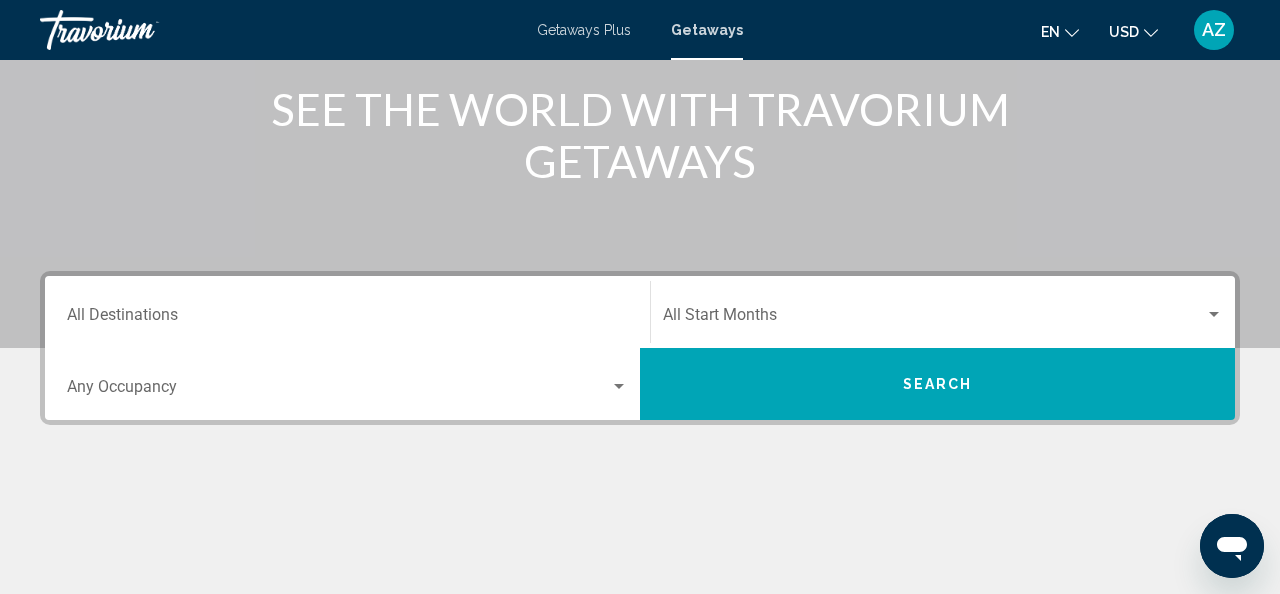 scroll, scrollTop: 262, scrollLeft: 0, axis: vertical 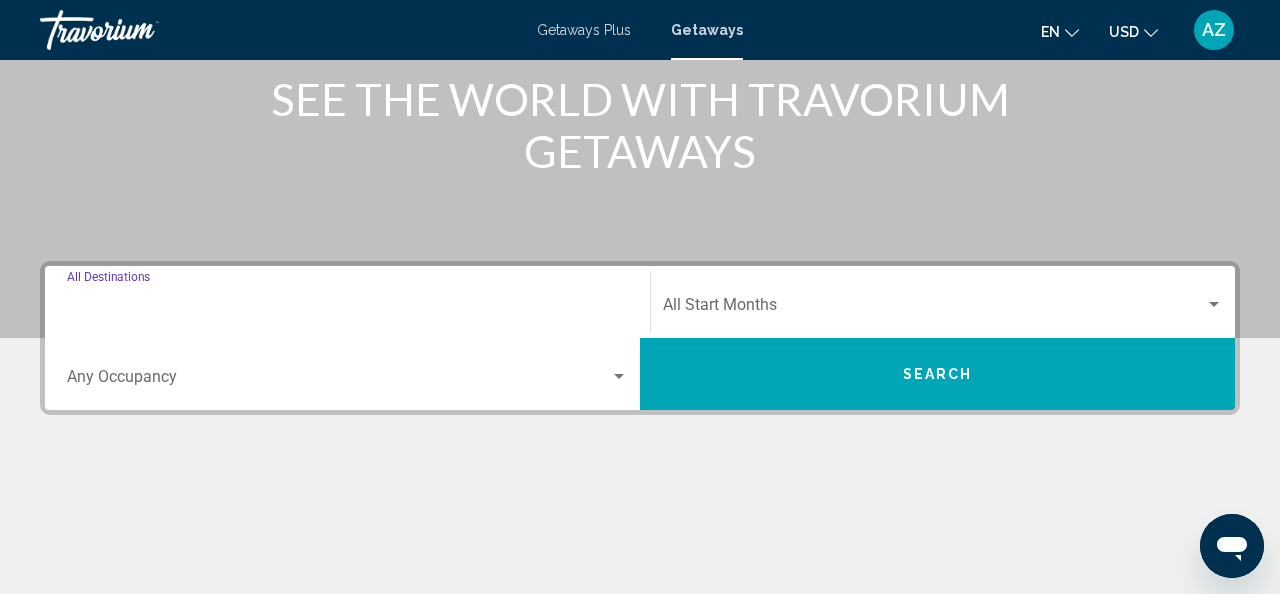click on "Destination All Destinations" at bounding box center (347, 309) 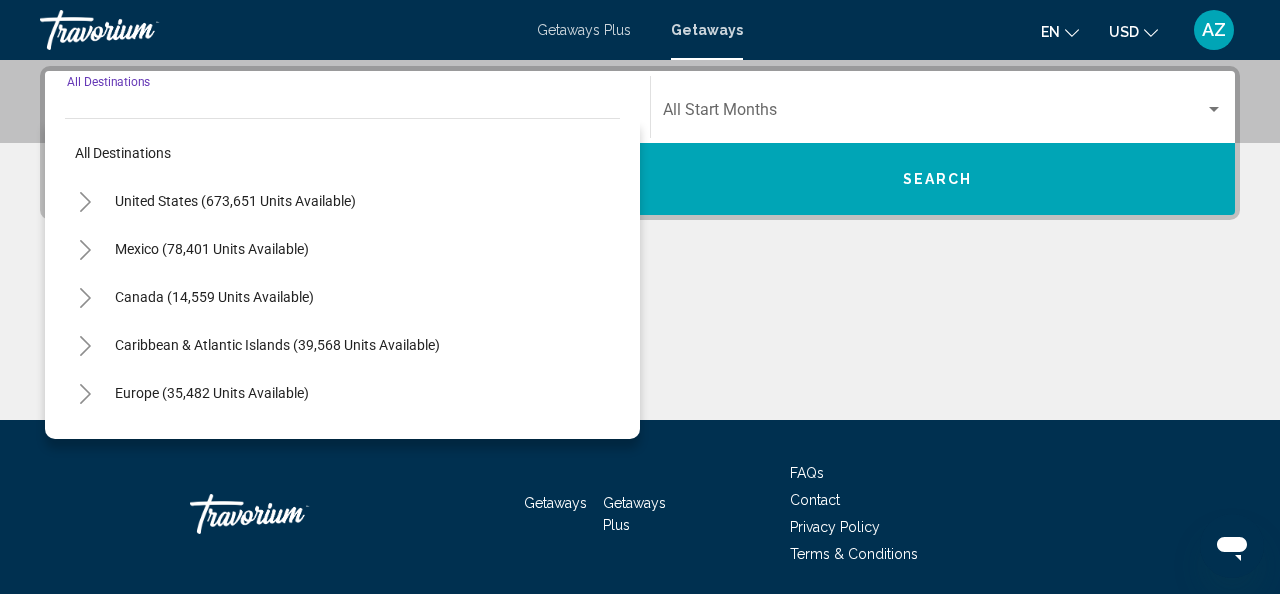 scroll, scrollTop: 458, scrollLeft: 0, axis: vertical 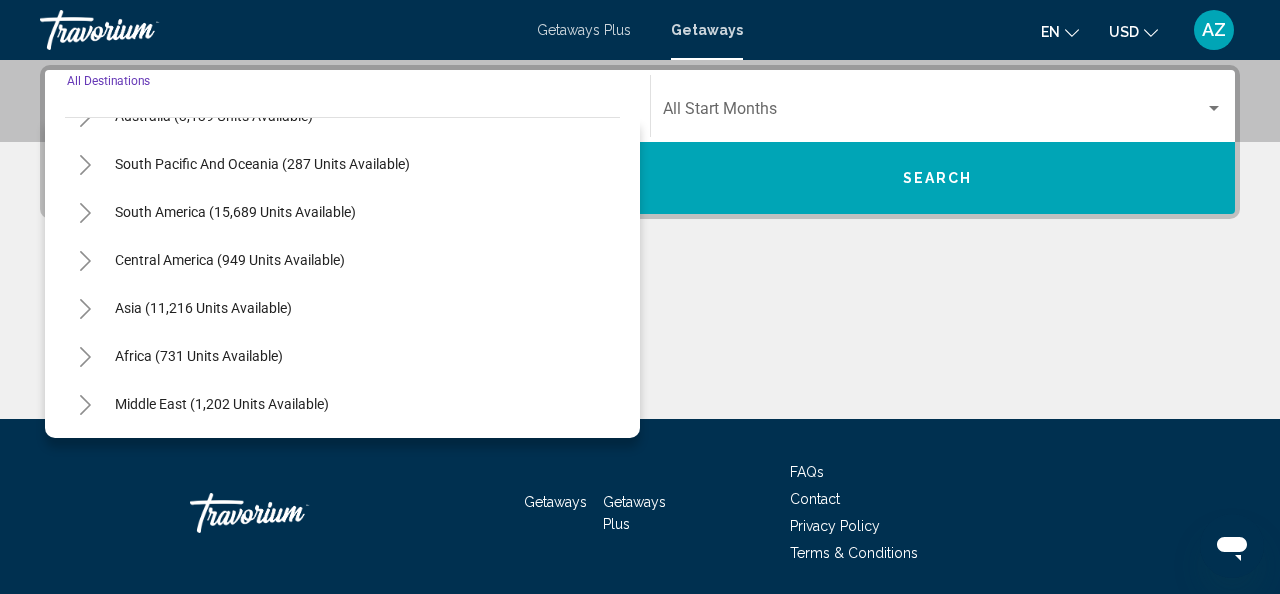 click 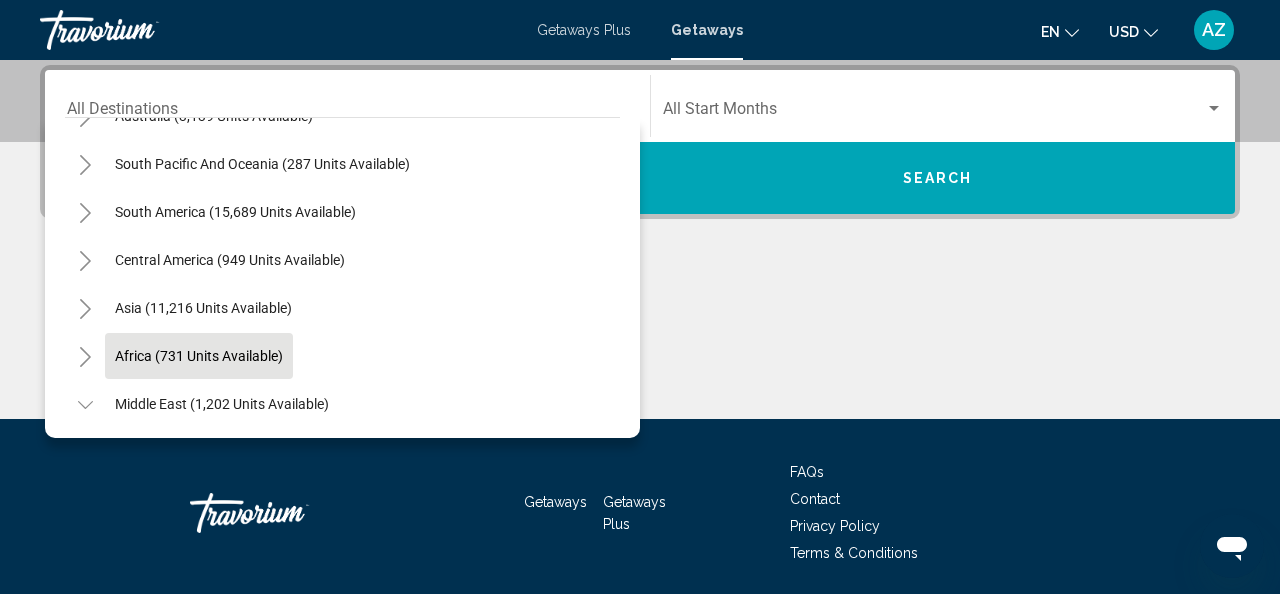 scroll, scrollTop: 516, scrollLeft: 0, axis: vertical 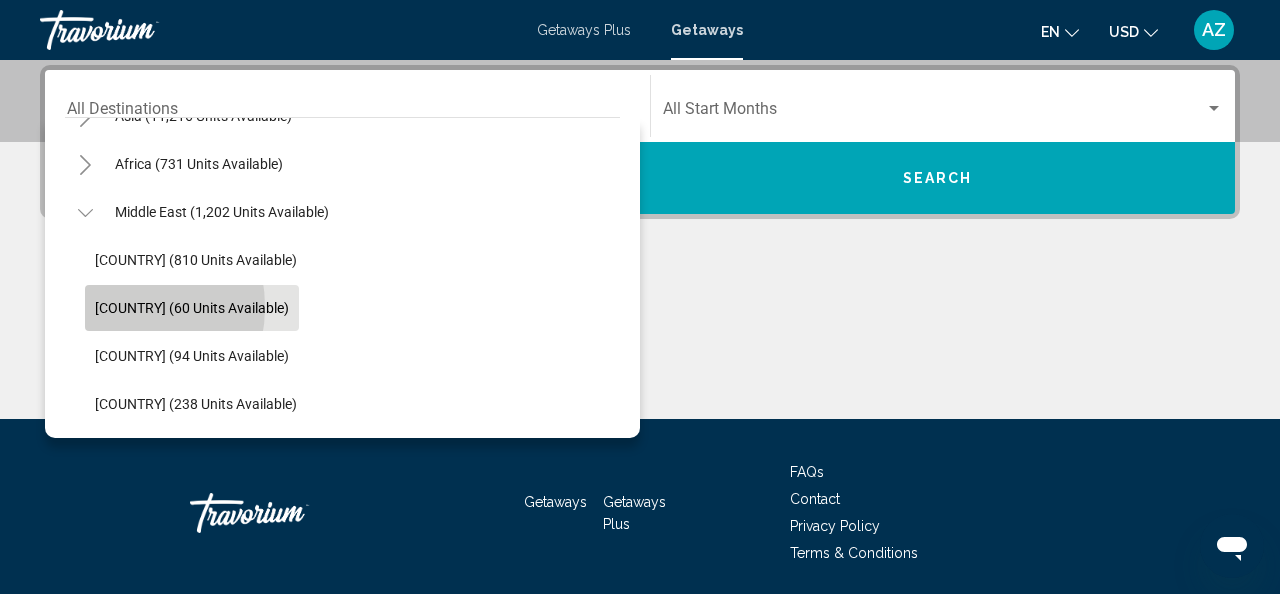 click on "Israel (60 units available)" 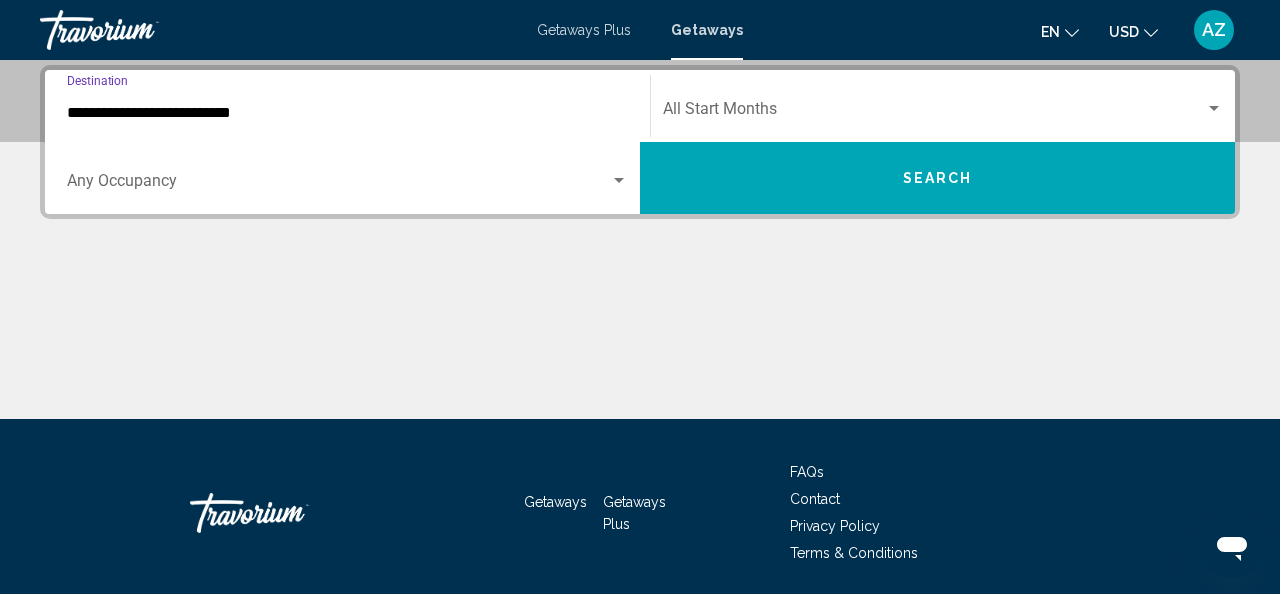 click on "Search" at bounding box center [937, 178] 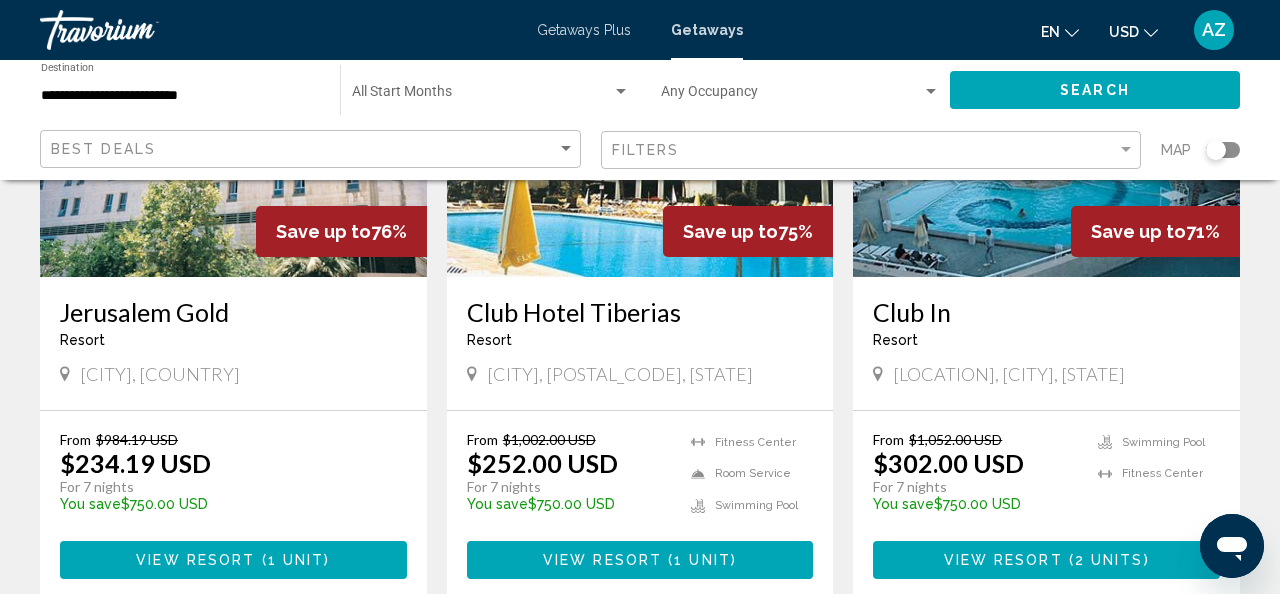 scroll, scrollTop: 1020, scrollLeft: 0, axis: vertical 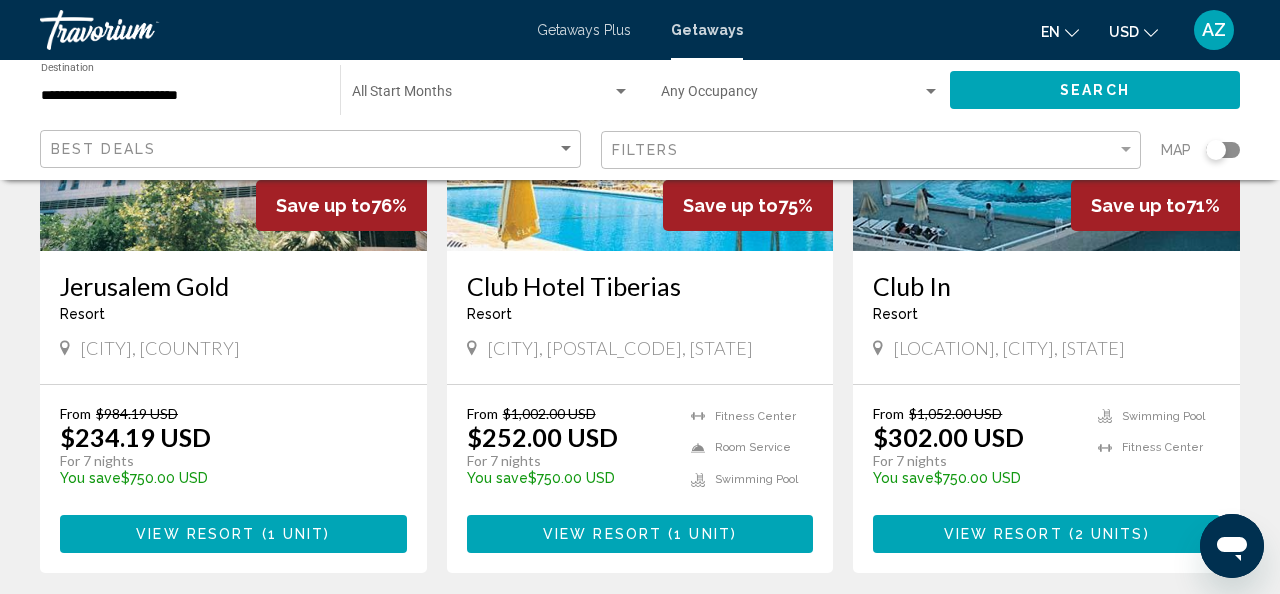 click on "View Resort" at bounding box center [602, 535] 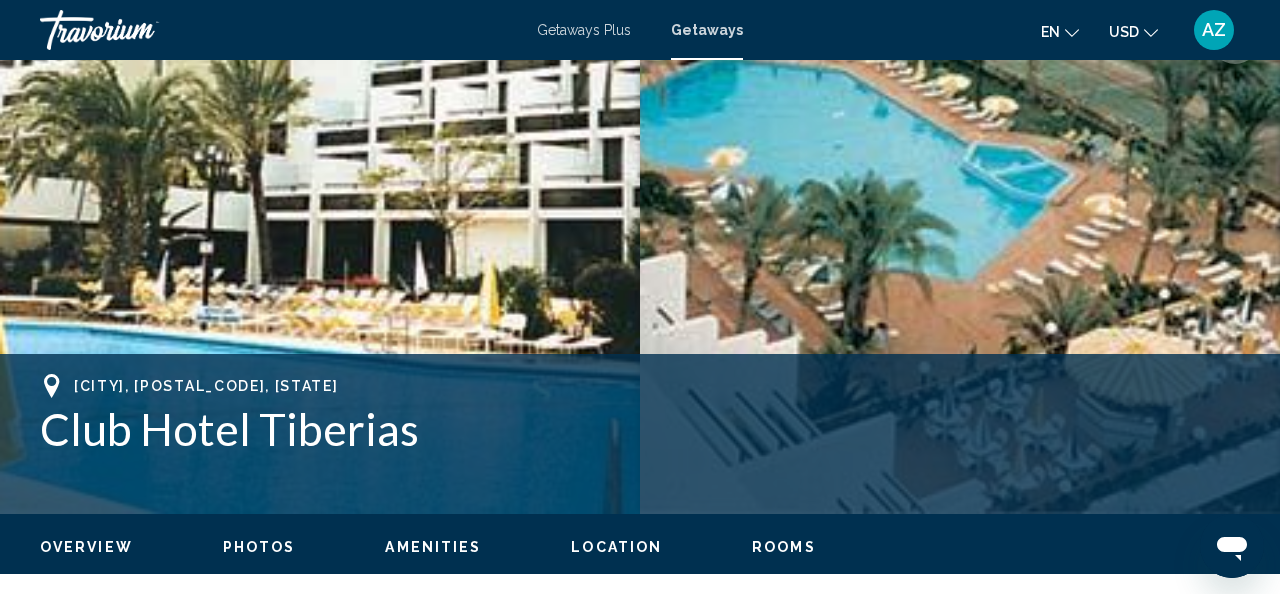 scroll, scrollTop: 495, scrollLeft: 0, axis: vertical 